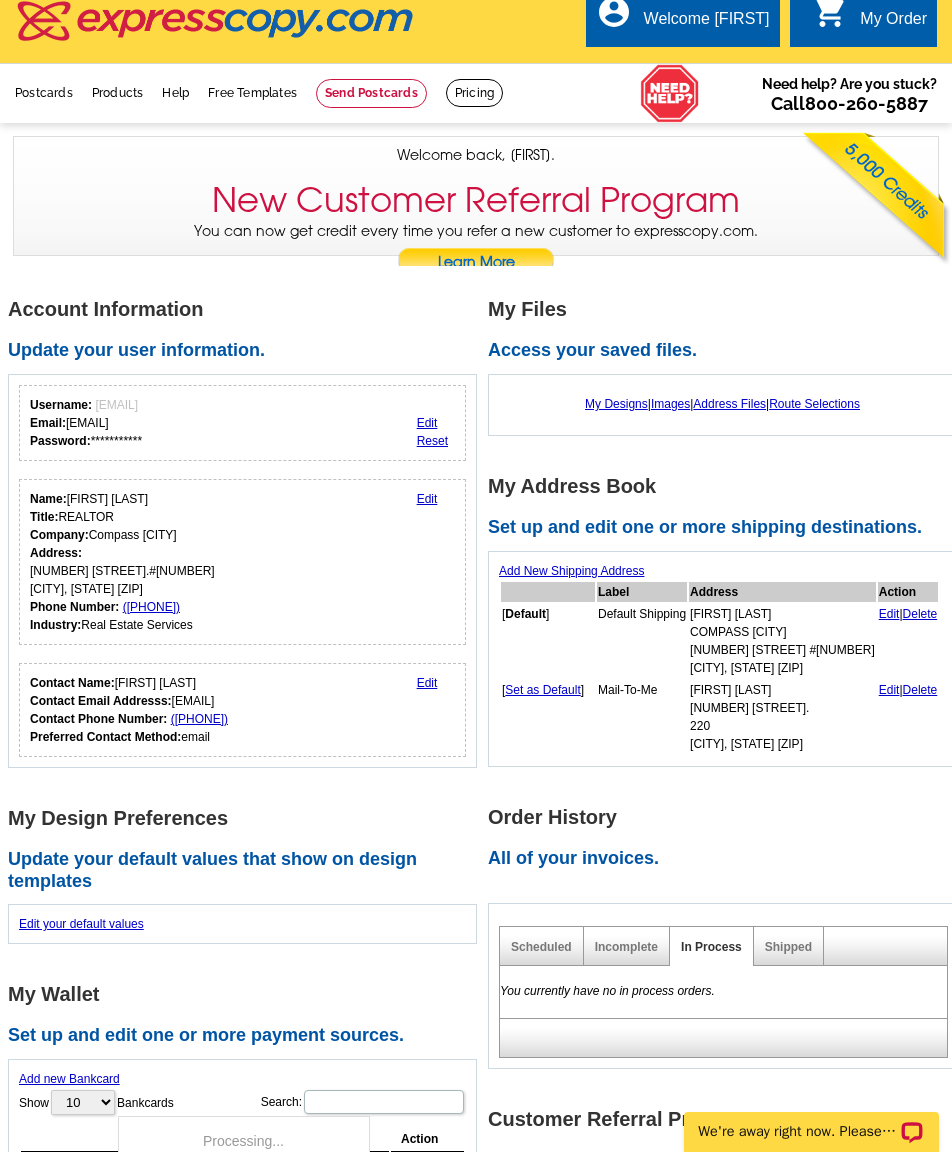 scroll, scrollTop: 0, scrollLeft: 0, axis: both 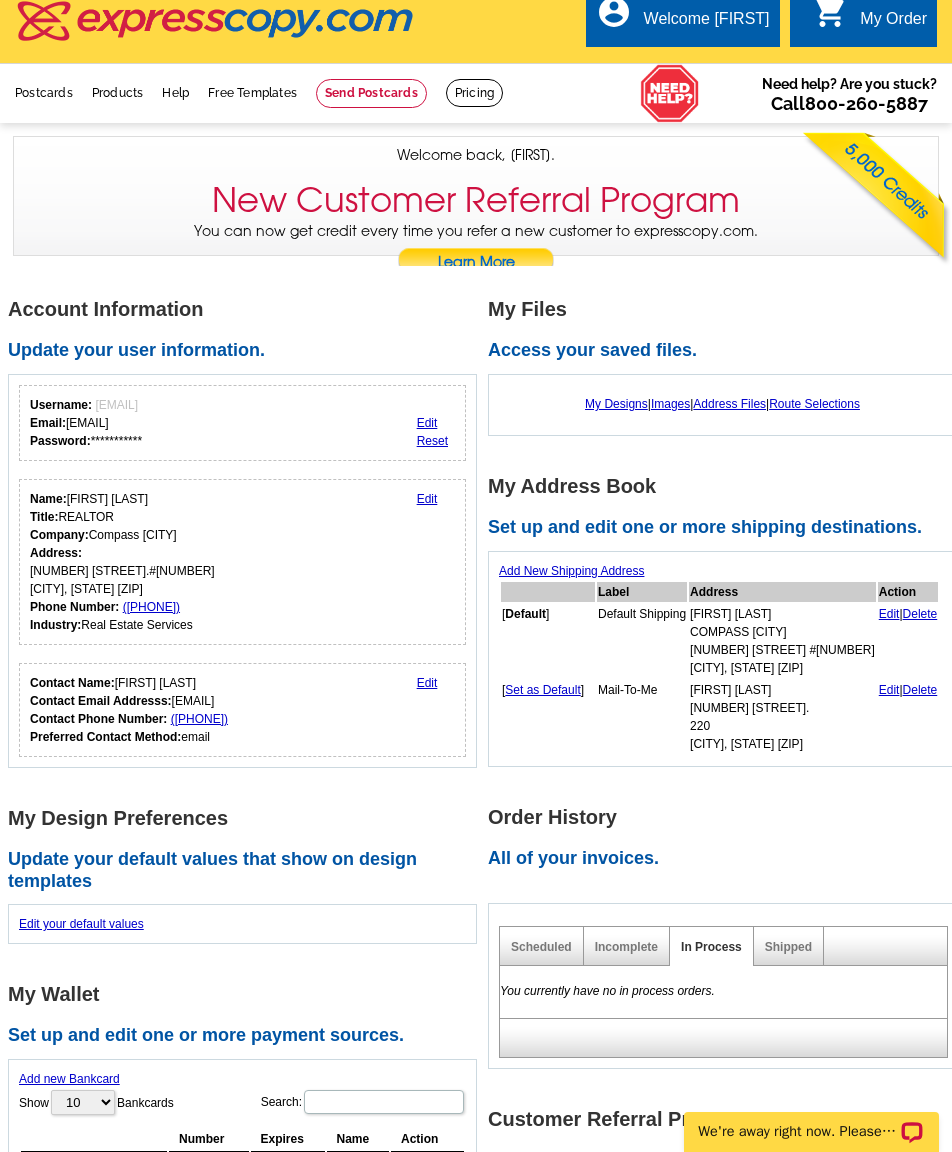 click on "Edit" at bounding box center [427, 499] 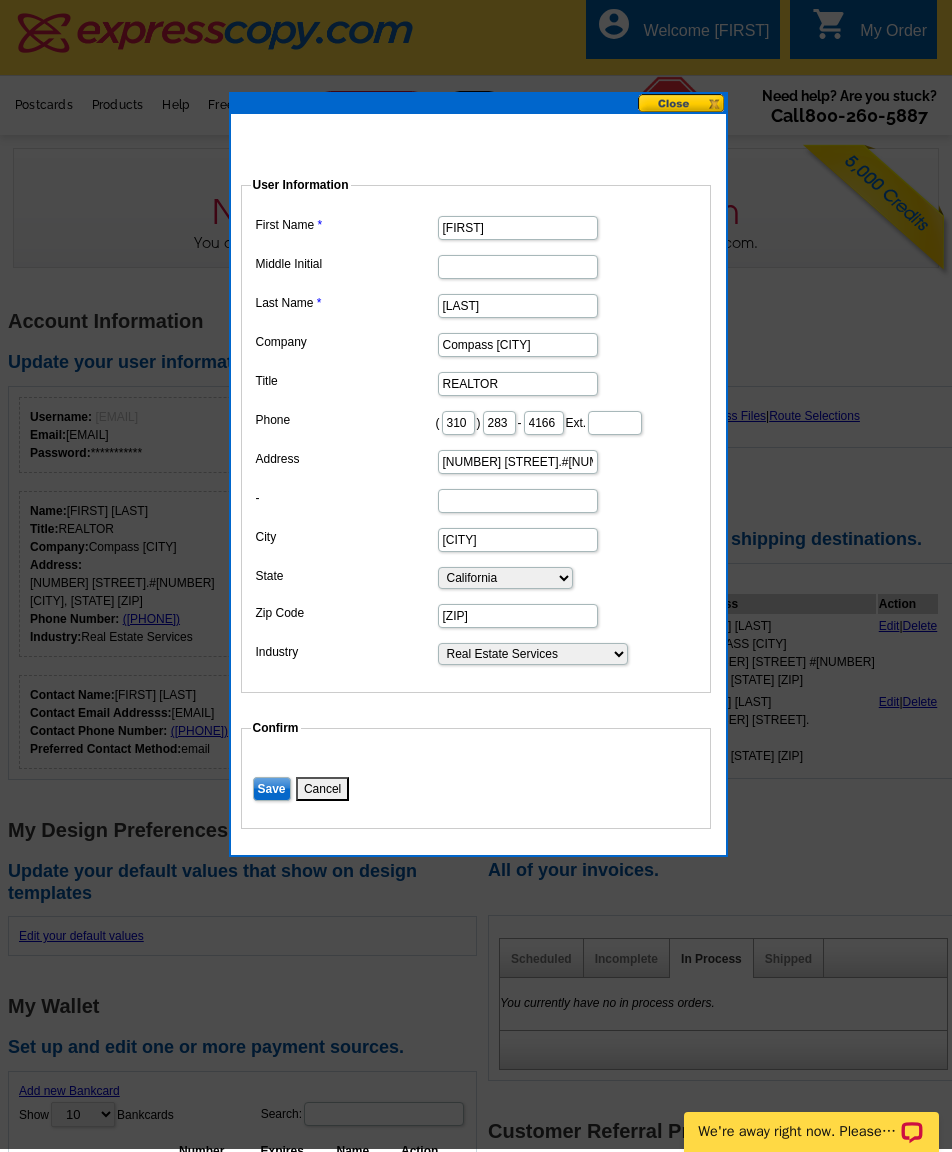 scroll, scrollTop: 0, scrollLeft: 0, axis: both 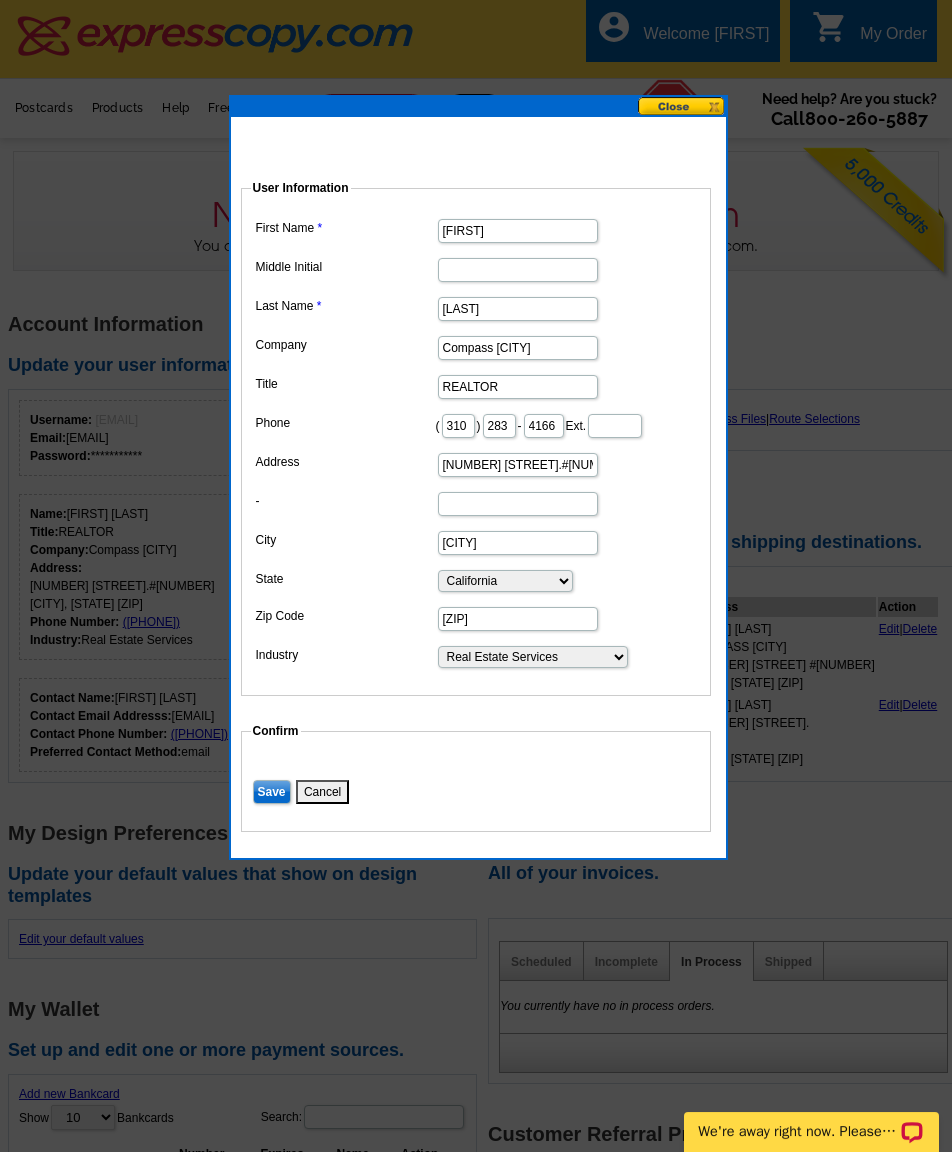 click on "Compass Beverly Hills" at bounding box center (518, 348) 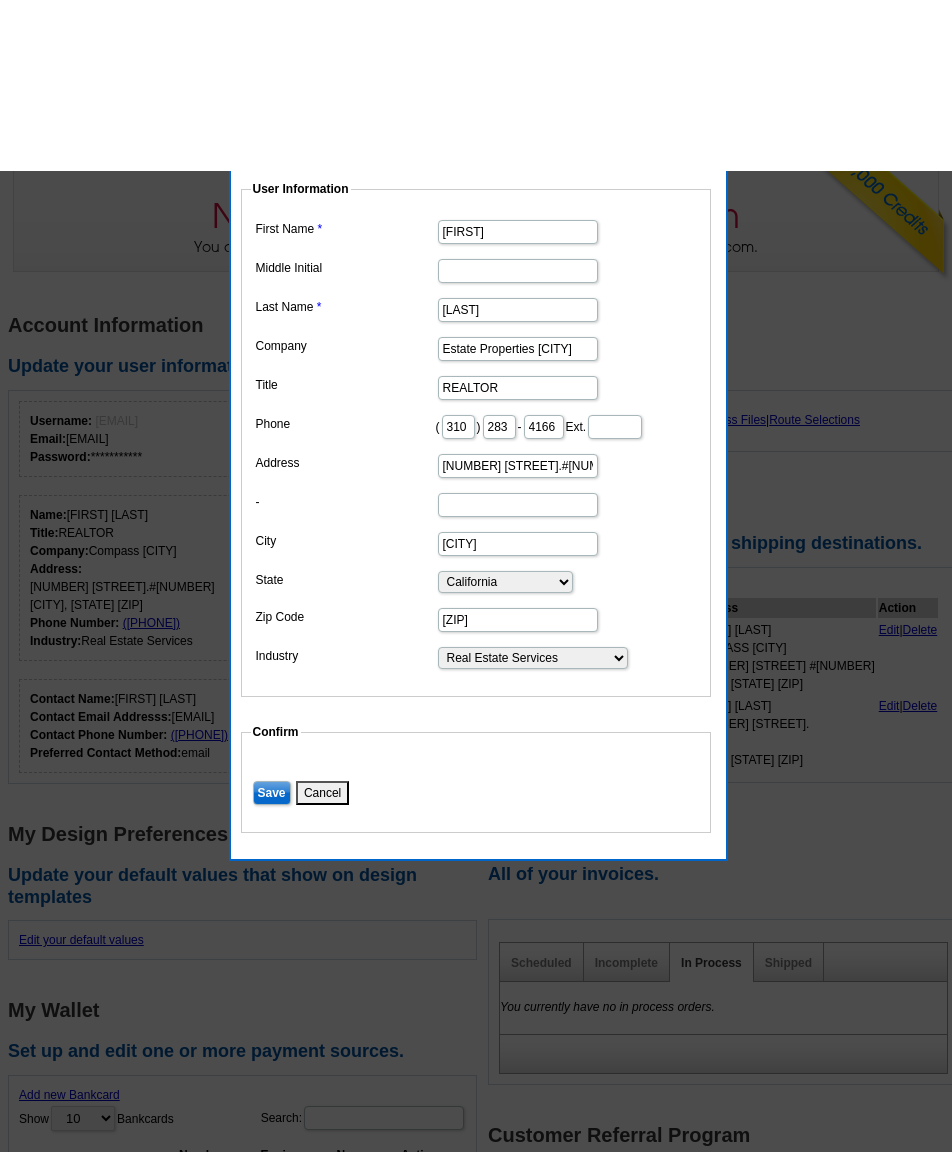 scroll, scrollTop: 233, scrollLeft: 0, axis: vertical 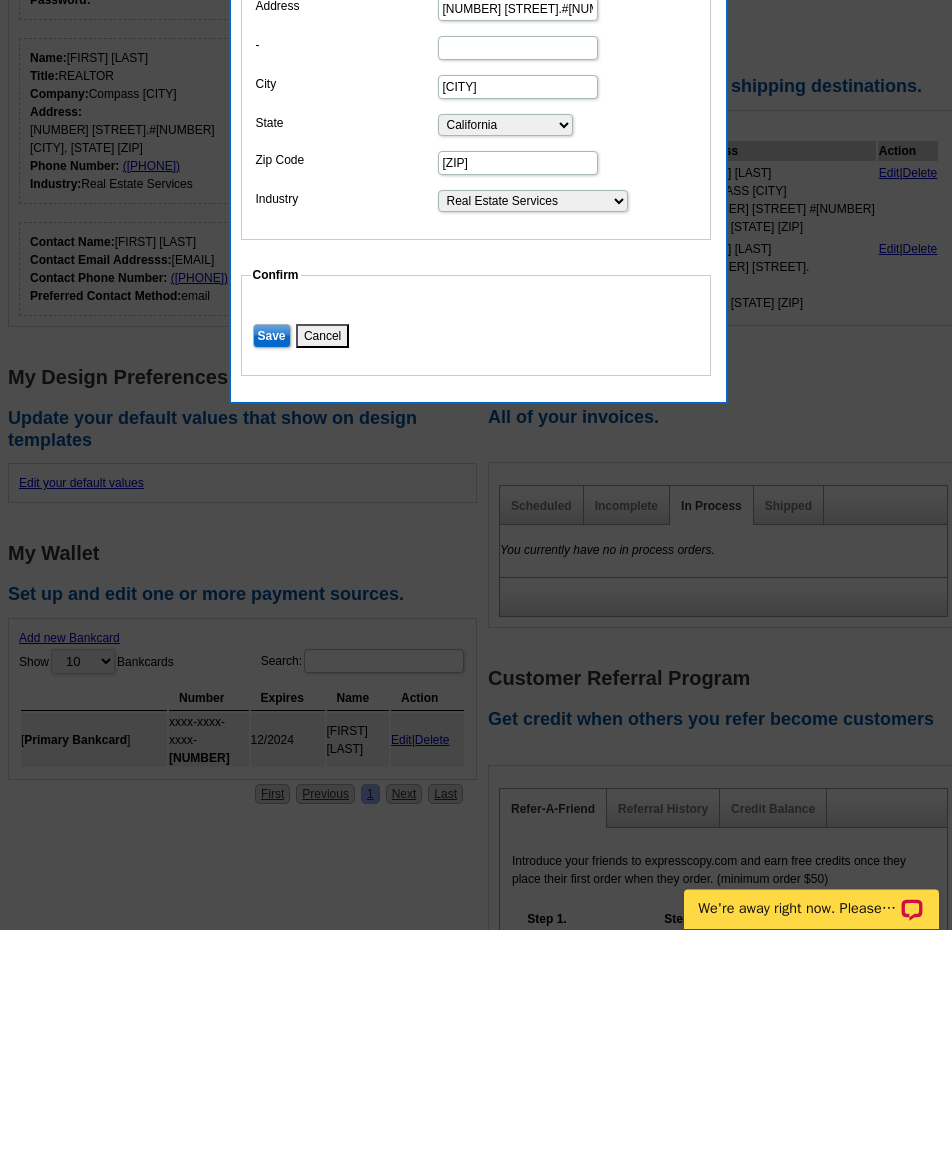 type on "Estate Properties Beverly Hills" 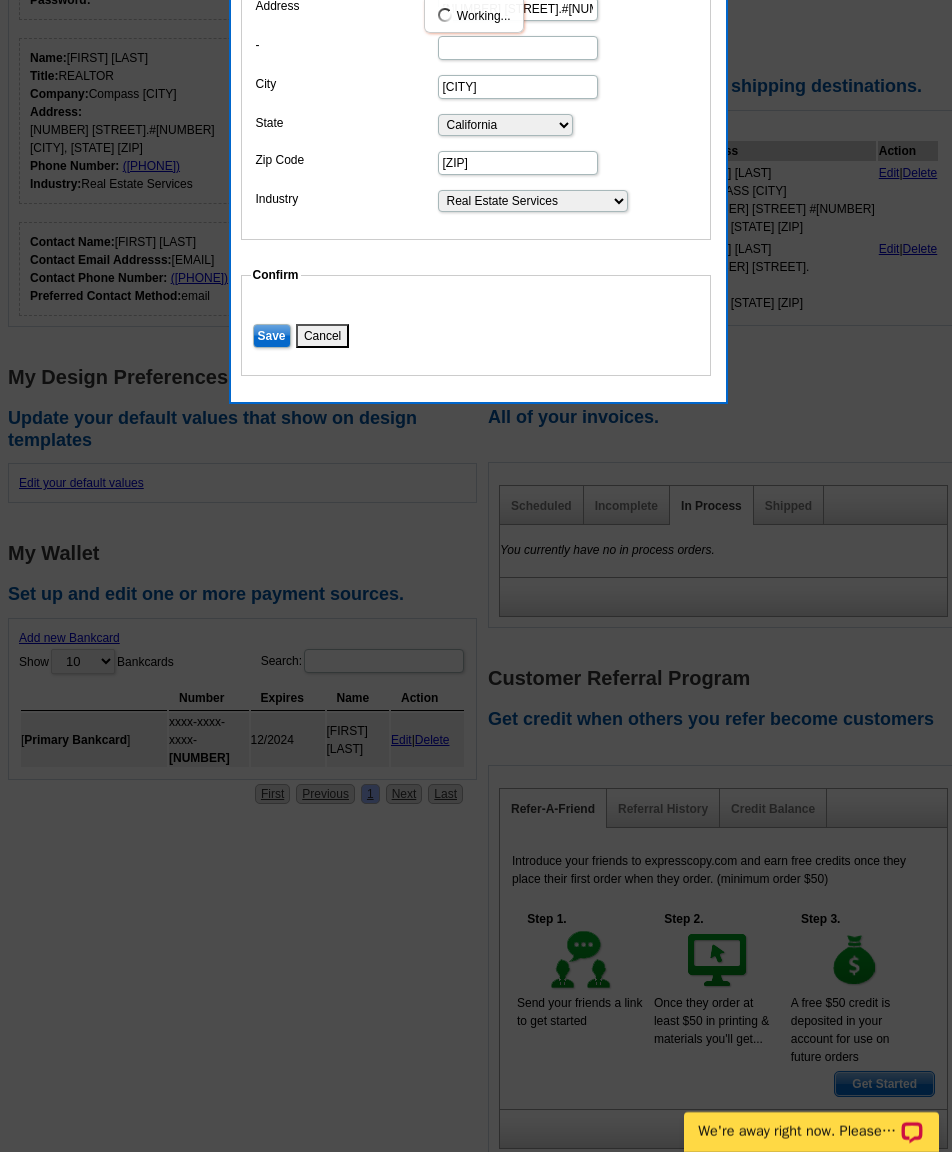 scroll, scrollTop: 0, scrollLeft: 0, axis: both 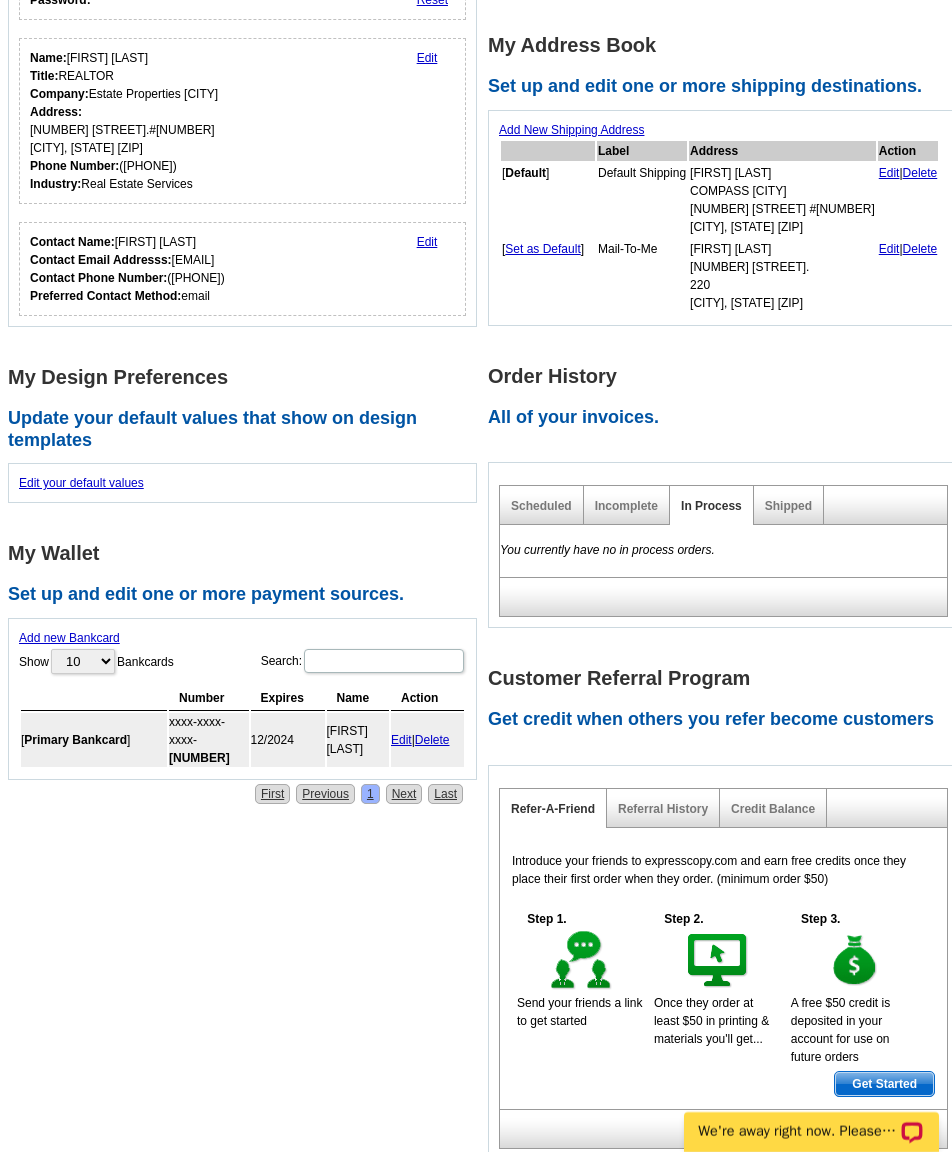 click on "Edit" at bounding box center (427, 58) 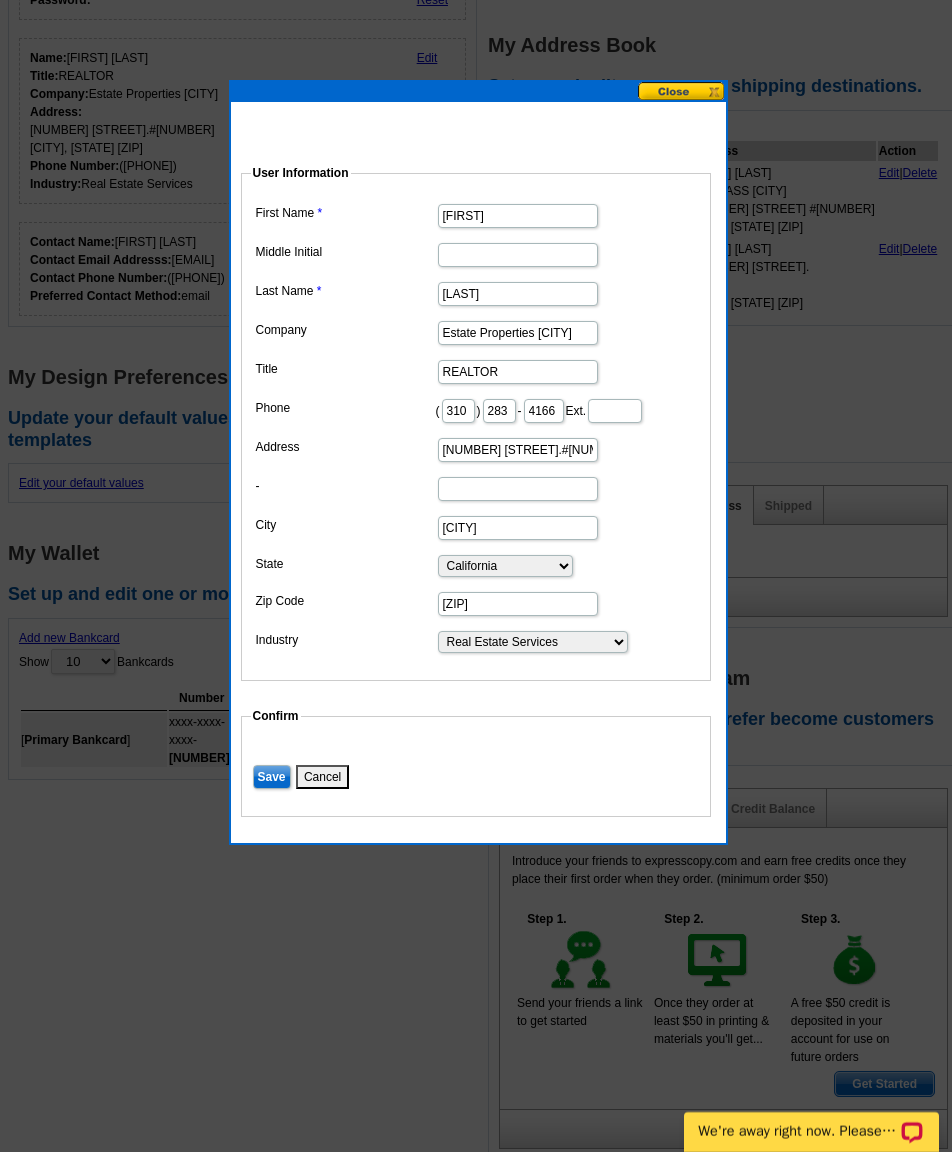 click on "9454 Wilshire Blvd.#400" at bounding box center (518, 450) 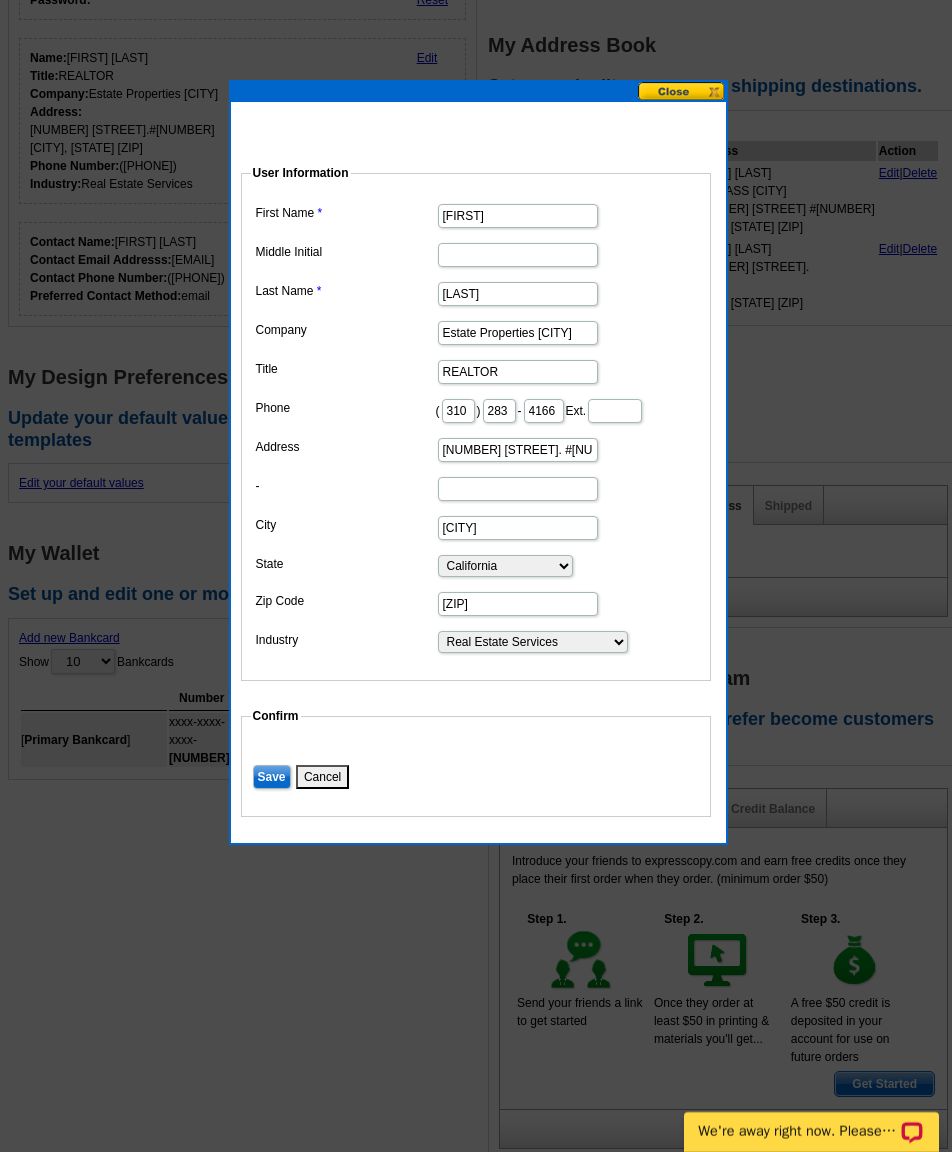type on "9454 Wilshire Blvd.. #600." 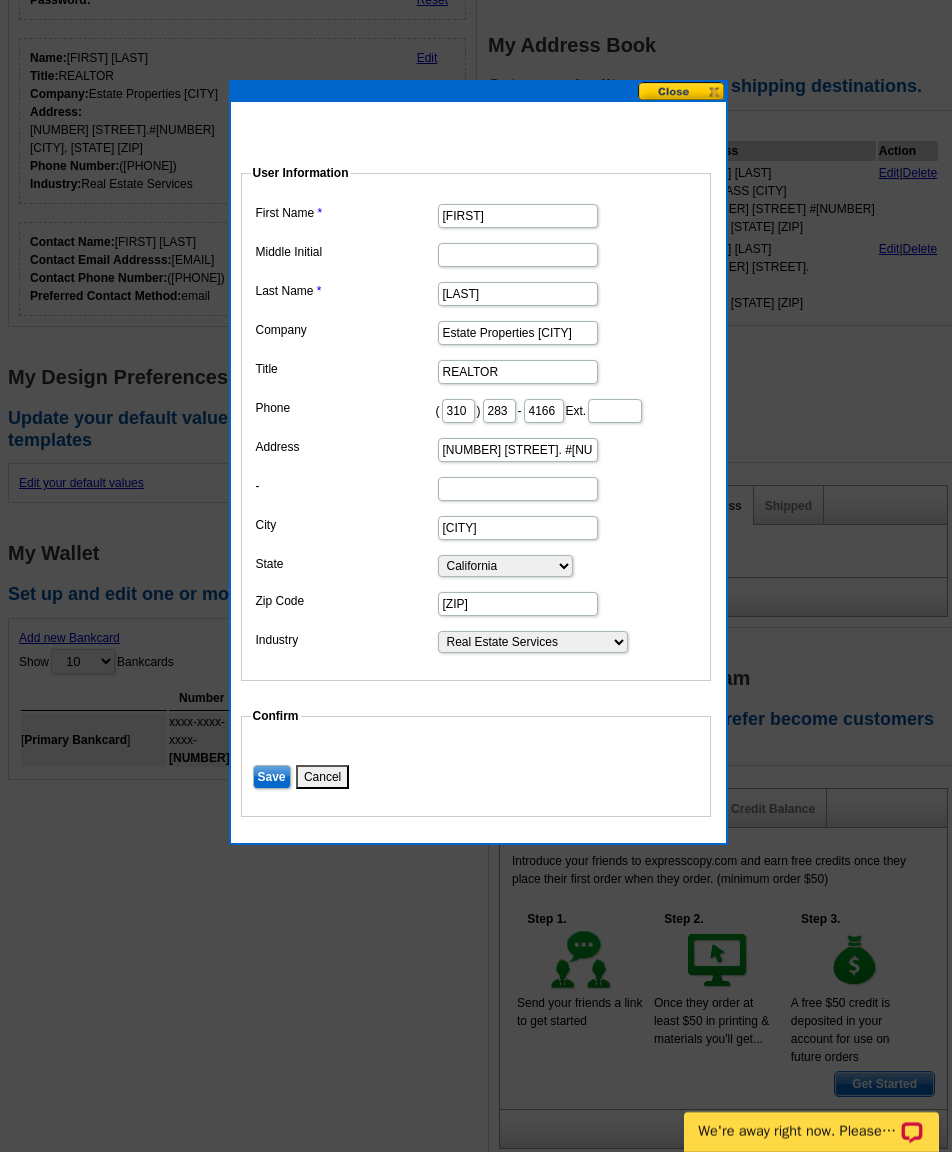 scroll, scrollTop: 456, scrollLeft: 0, axis: vertical 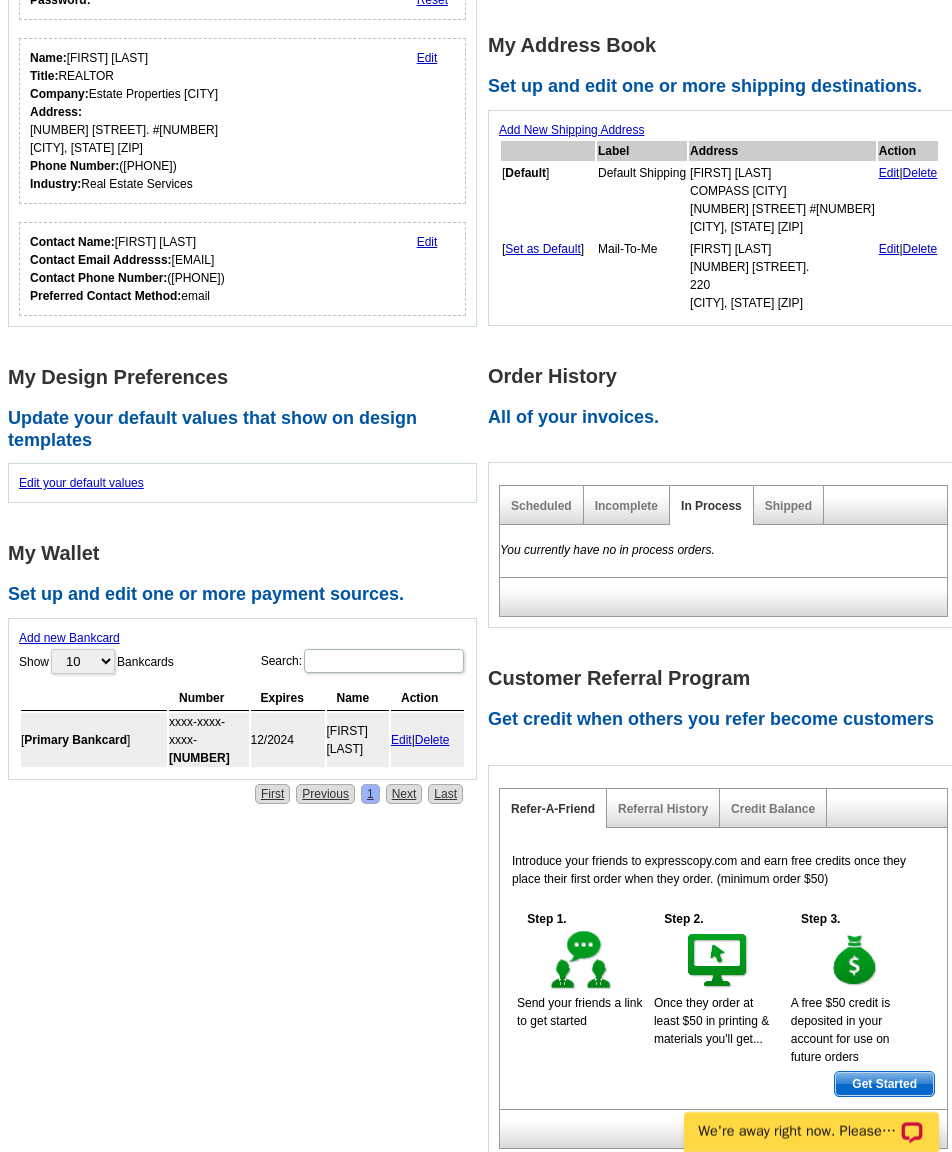 click on "Edit" at bounding box center [889, 173] 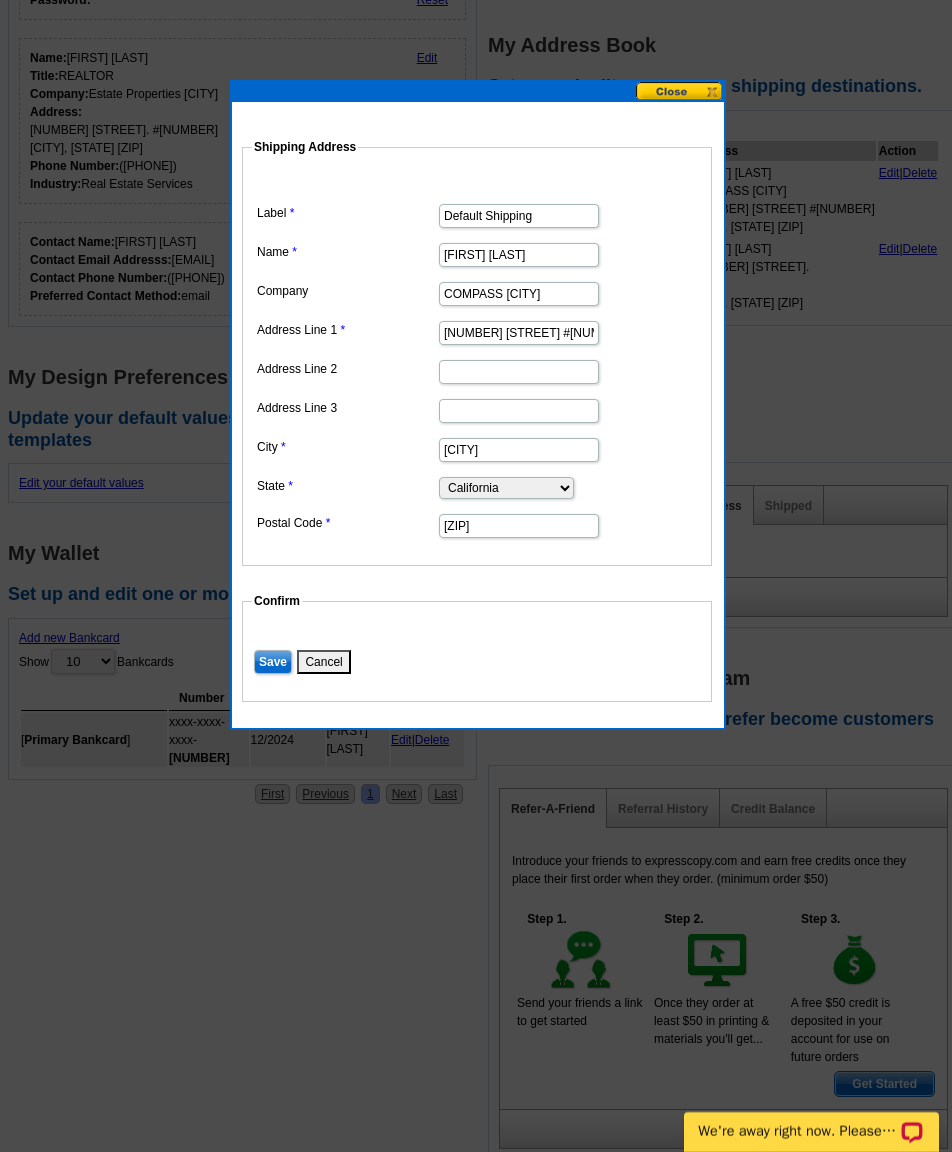 click on "COMPASS BEVERLY HILLS" at bounding box center (519, 294) 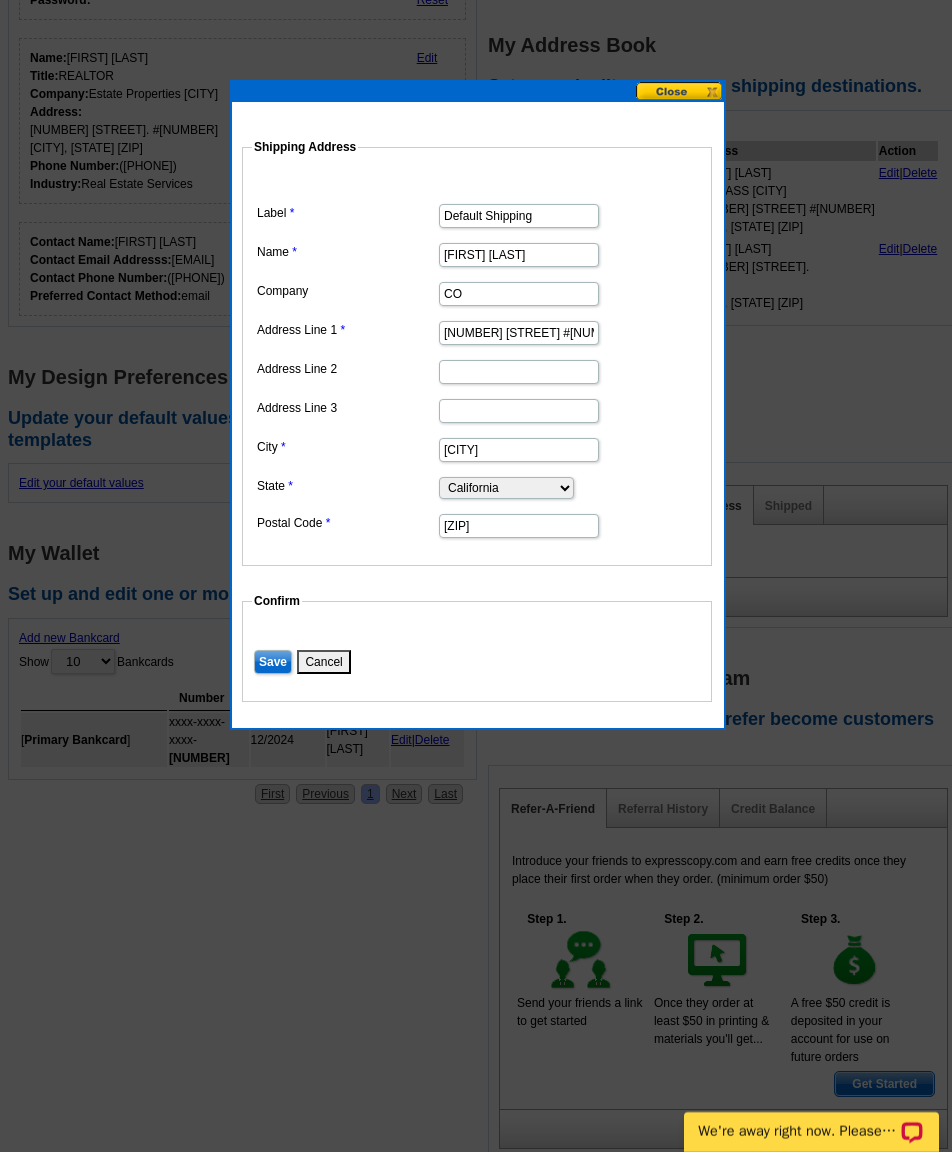 type on "C" 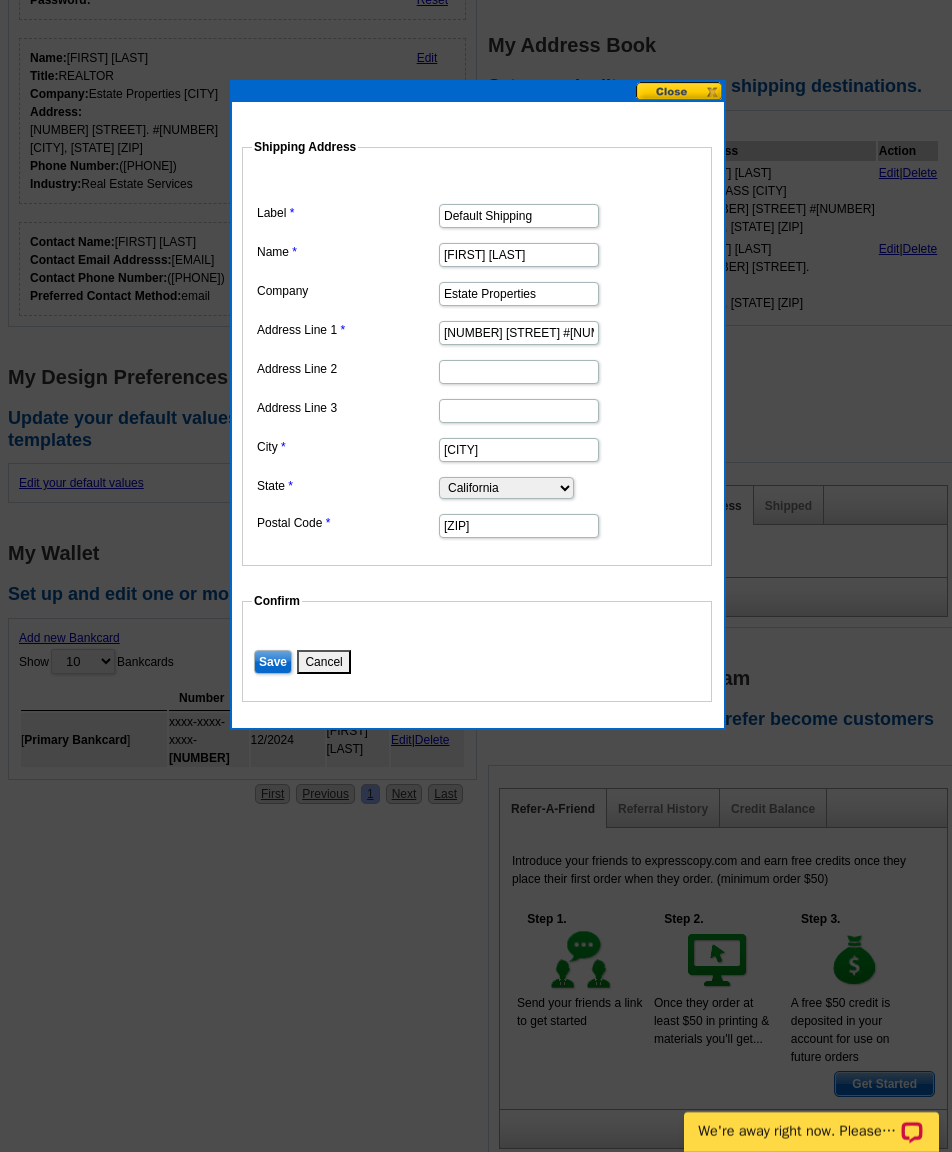 type on "Estate Properties" 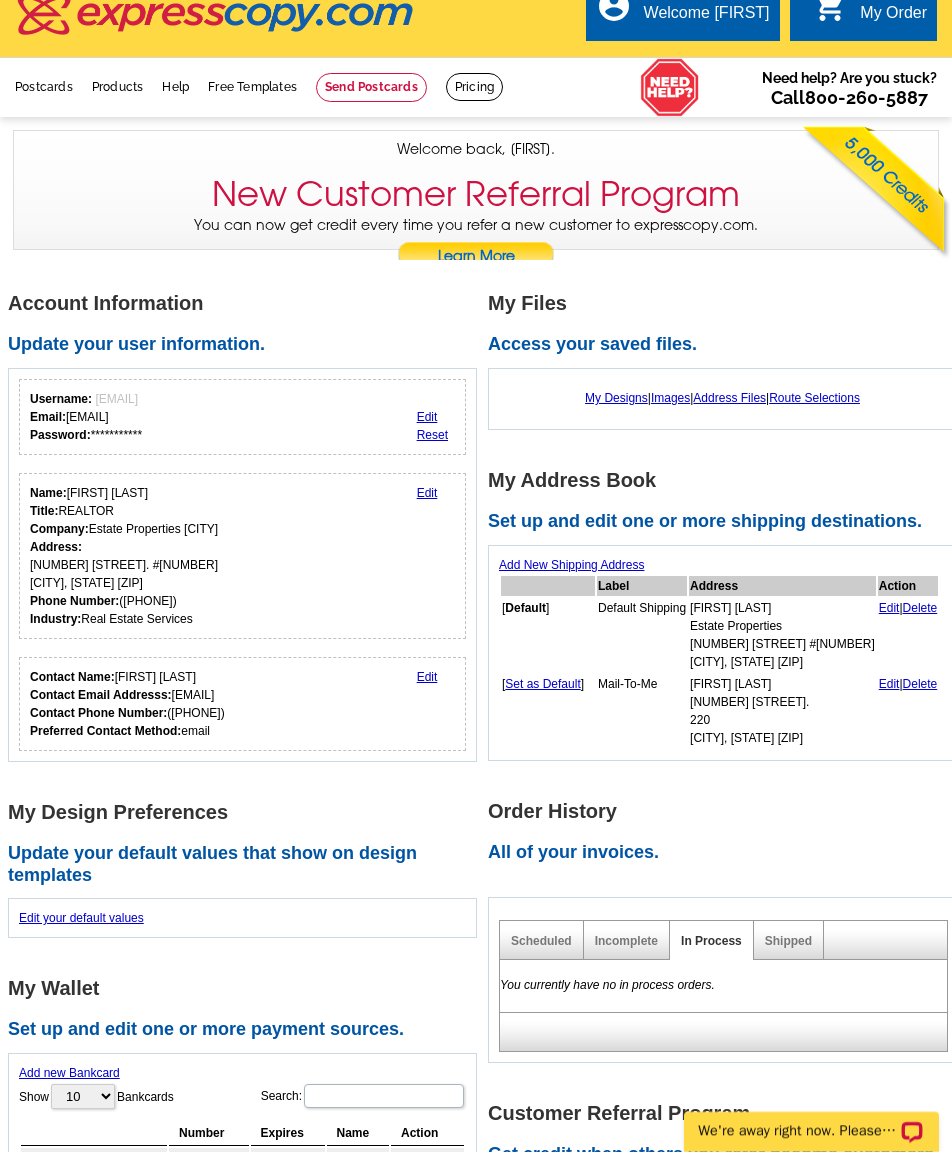 scroll, scrollTop: 0, scrollLeft: 0, axis: both 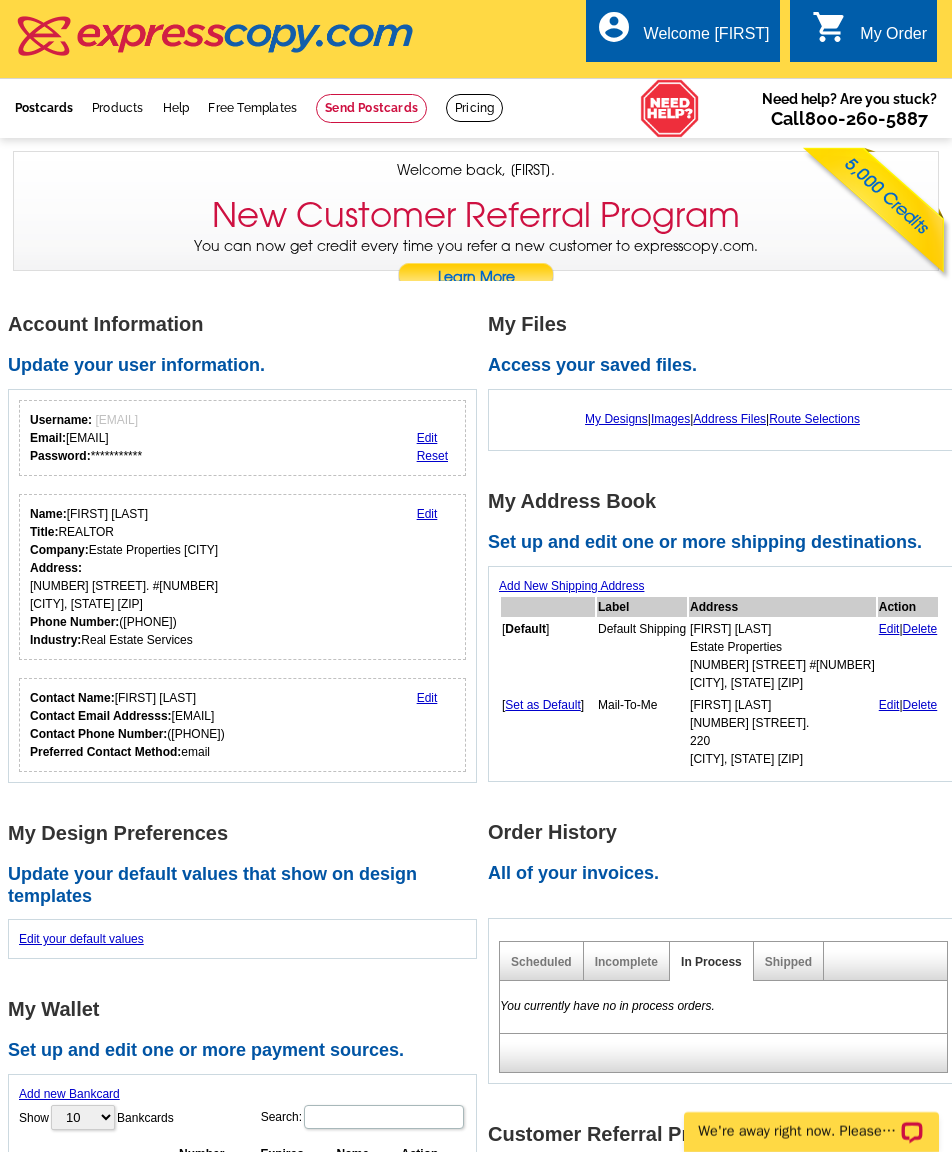 click on "Postcards" at bounding box center [44, 108] 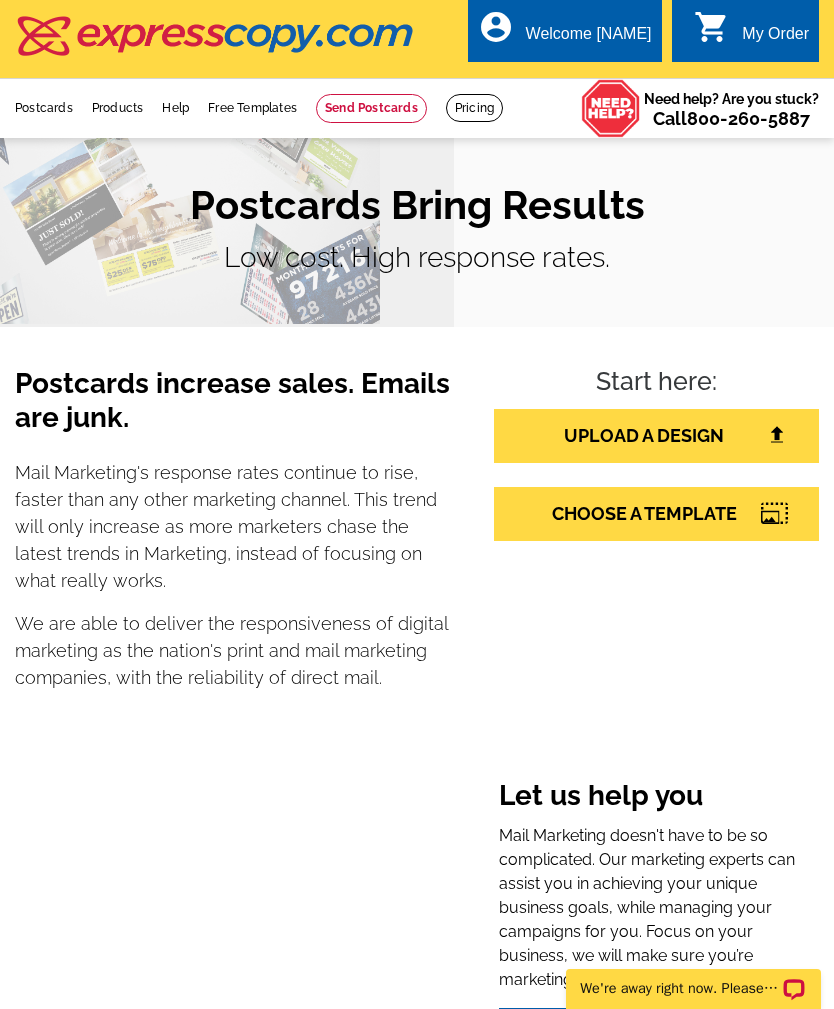 scroll, scrollTop: 0, scrollLeft: 0, axis: both 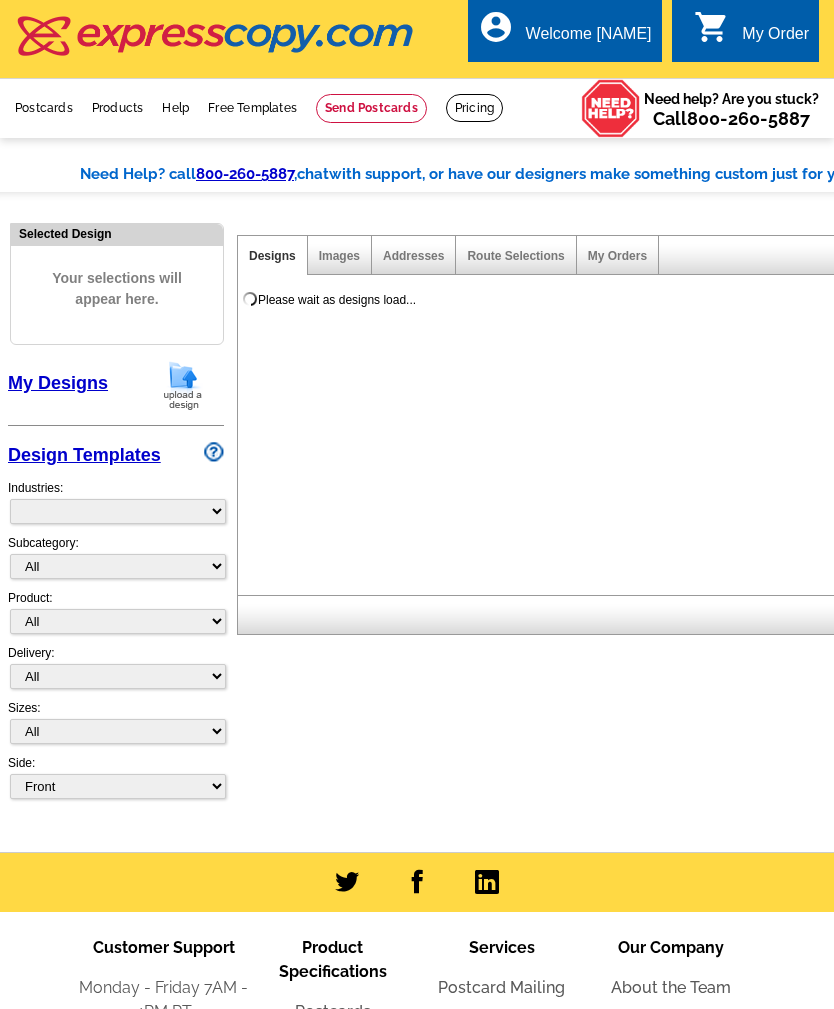 select on "785" 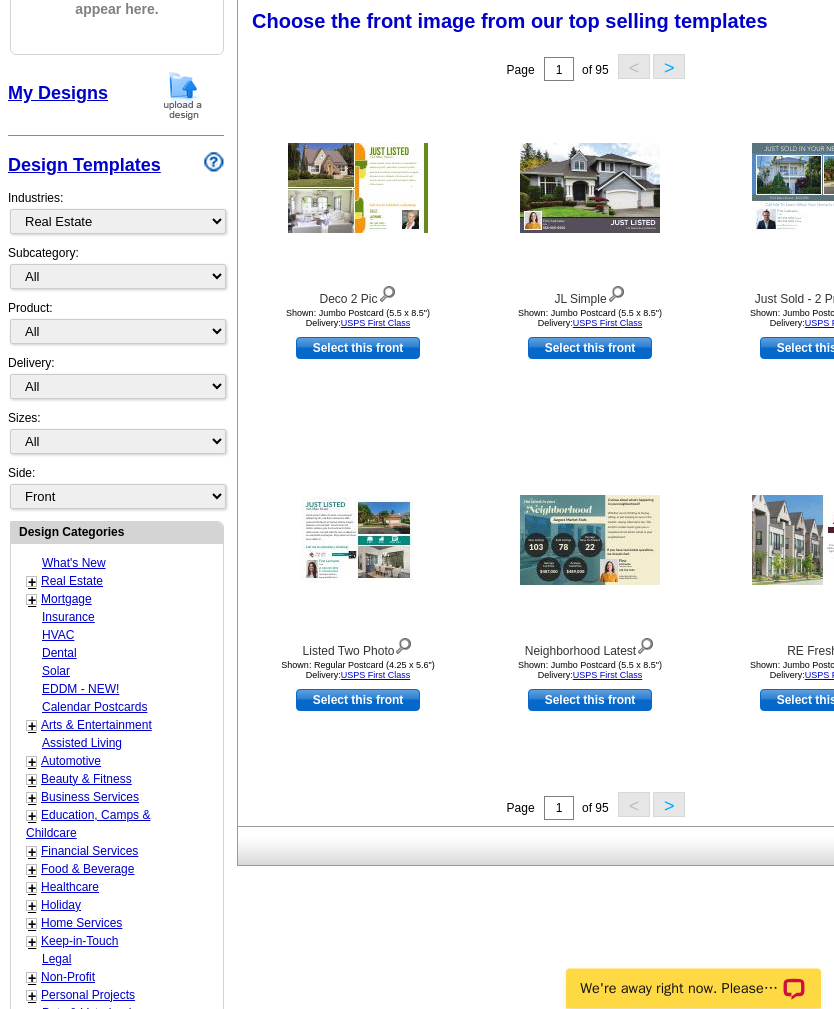 scroll, scrollTop: 260, scrollLeft: 0, axis: vertical 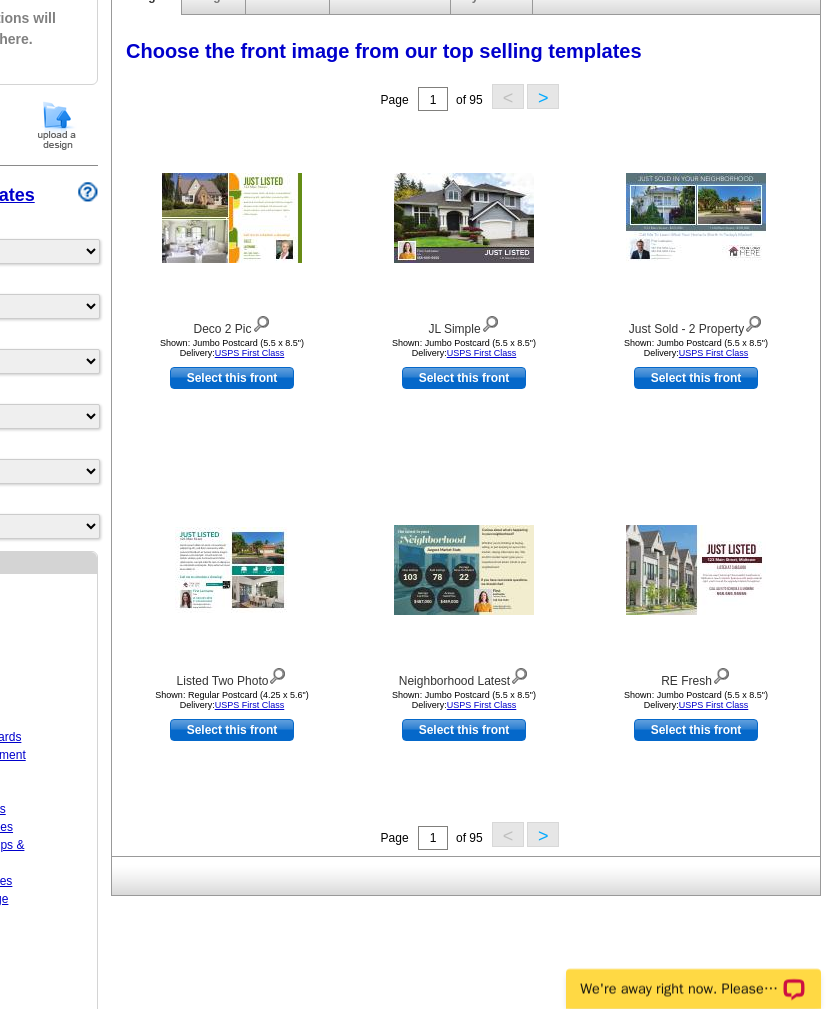click on ">" at bounding box center [543, 834] 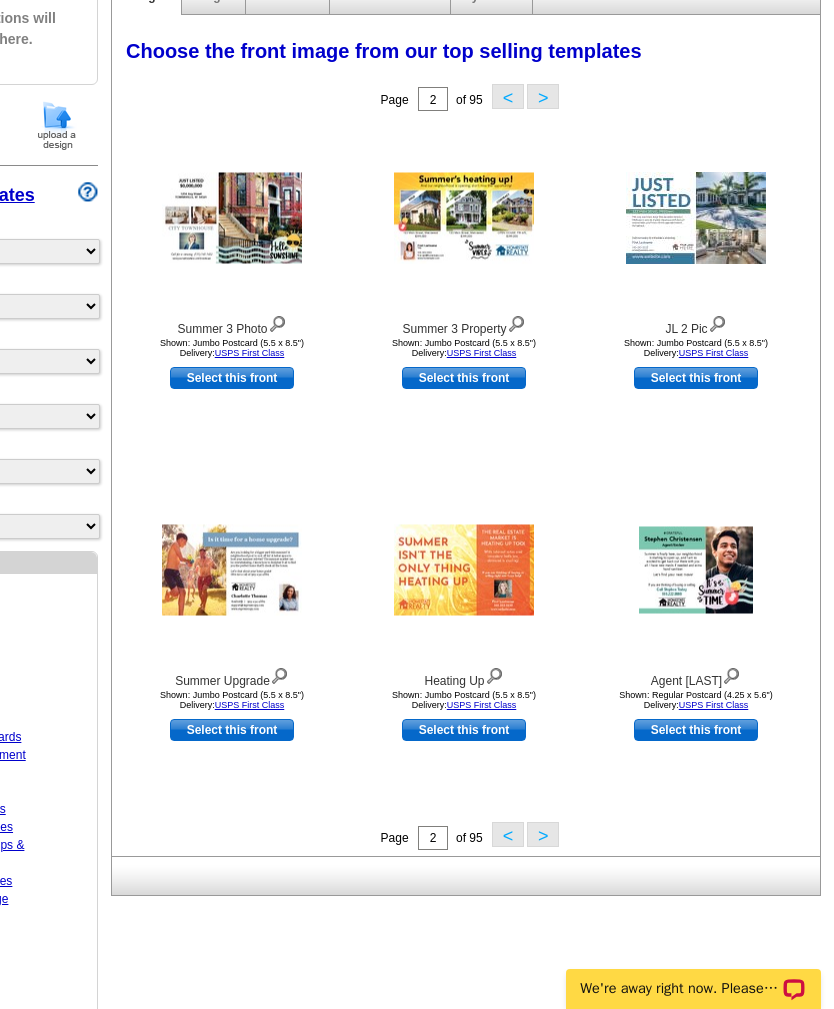 click on ">" at bounding box center (543, 834) 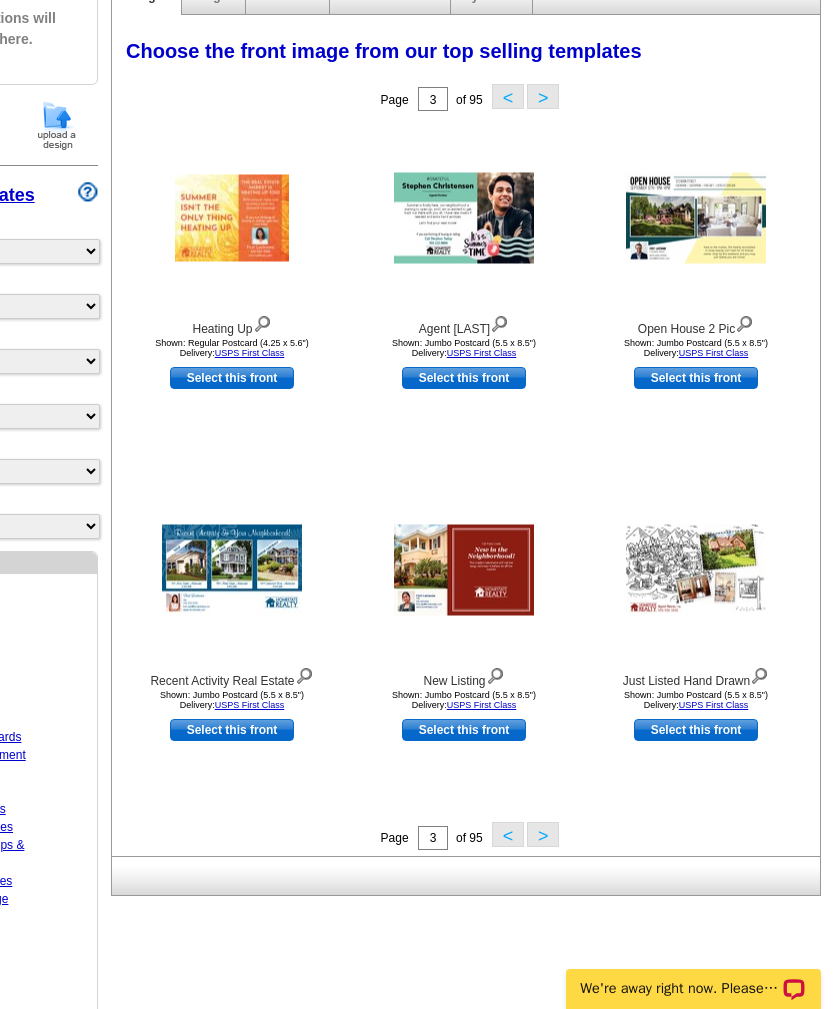 click on ">" at bounding box center [543, 834] 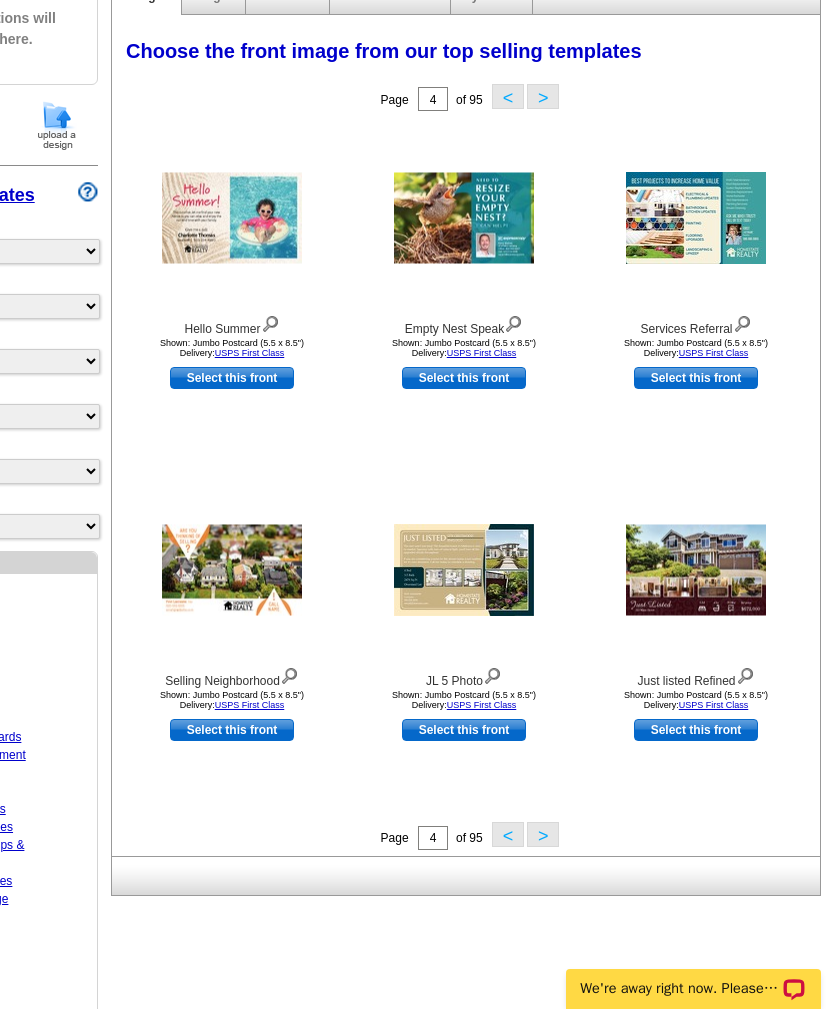 click on ">" at bounding box center (543, 834) 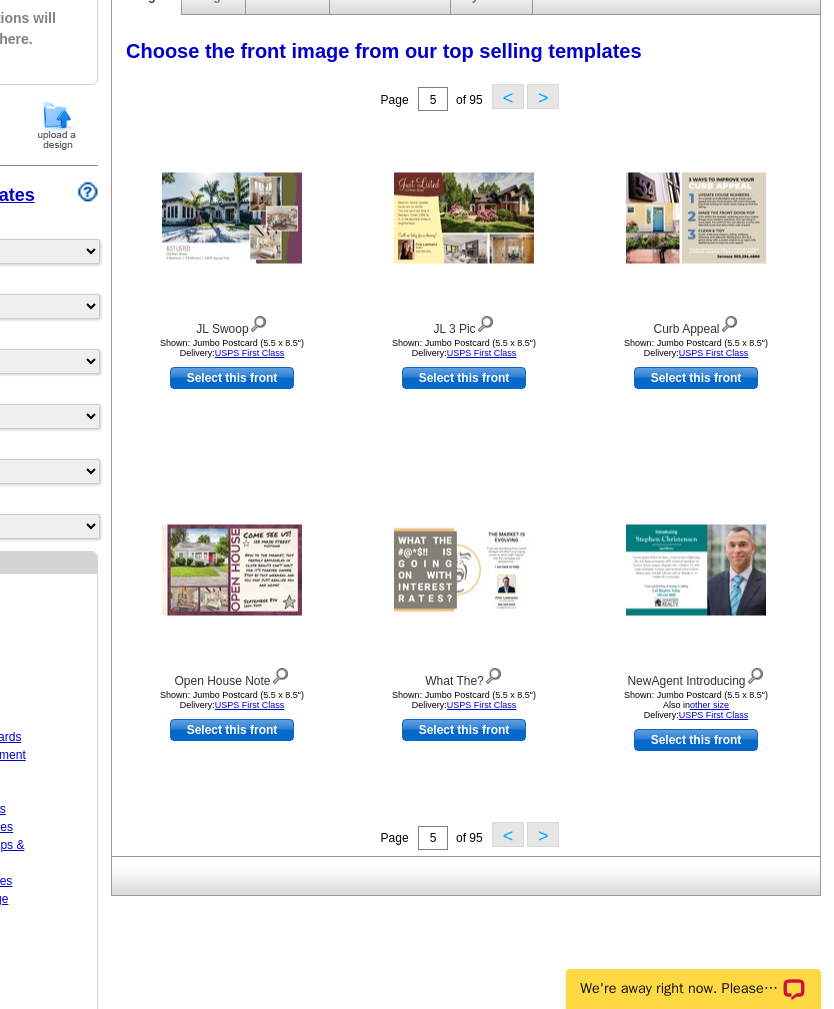 click on ">" at bounding box center (543, 834) 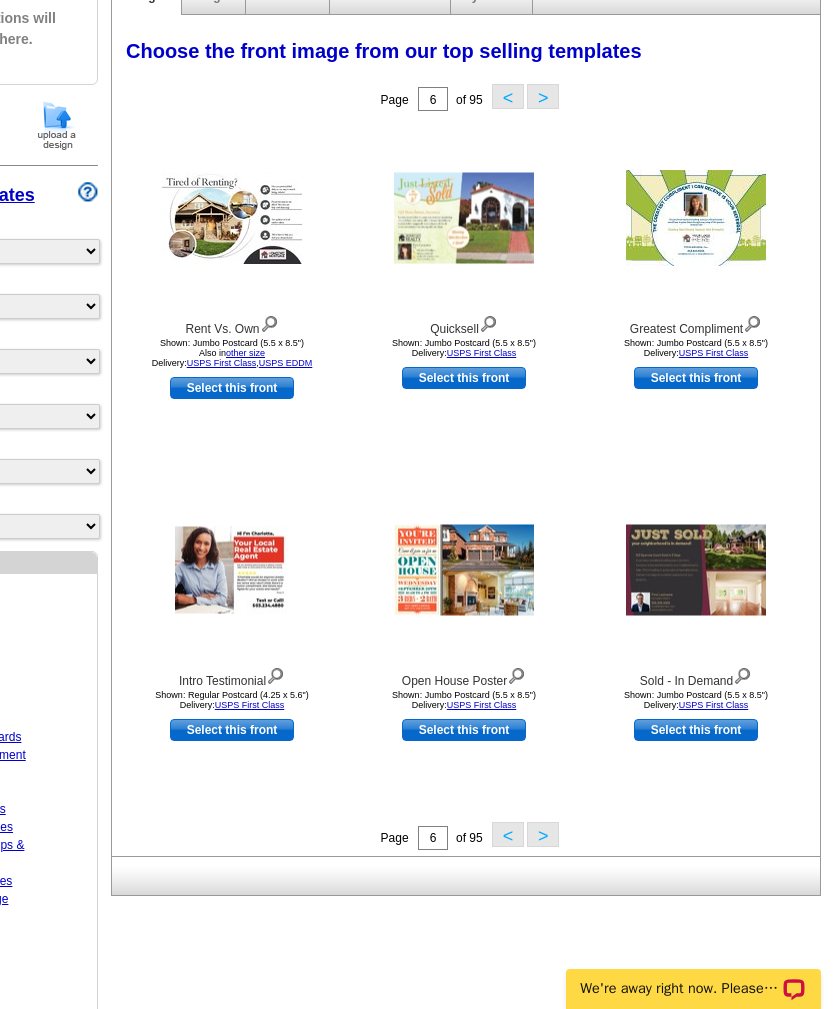 click on ">" at bounding box center [543, 834] 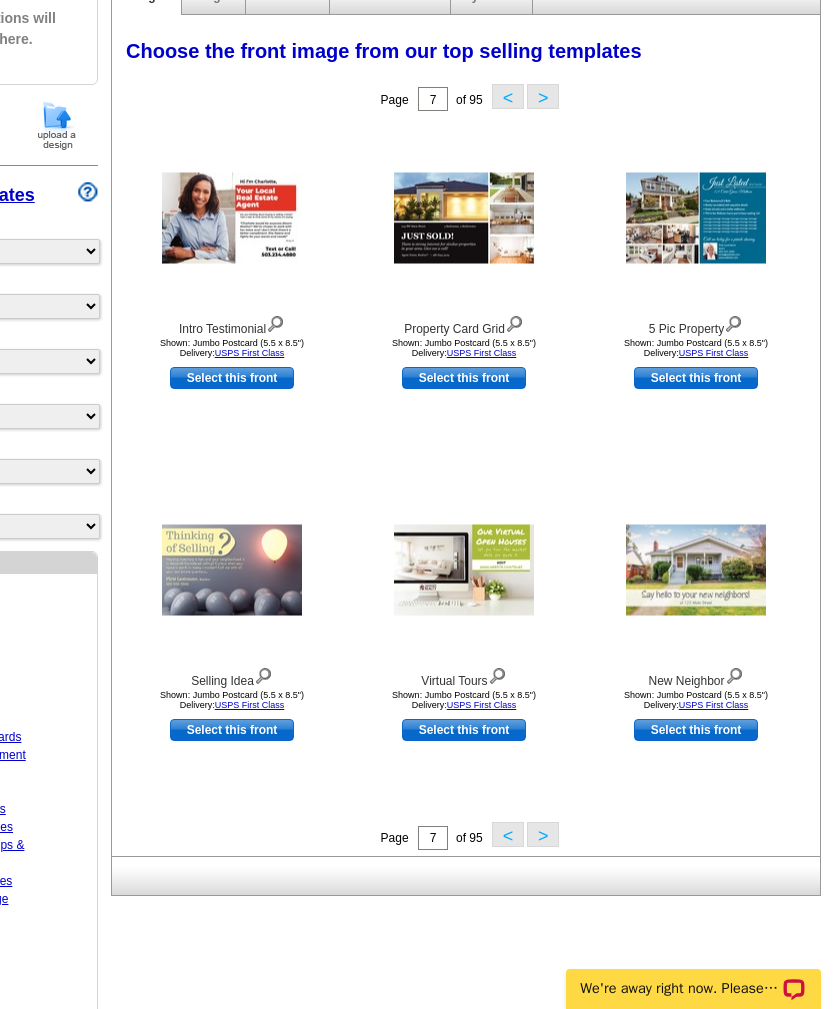 click on ">" at bounding box center [543, 834] 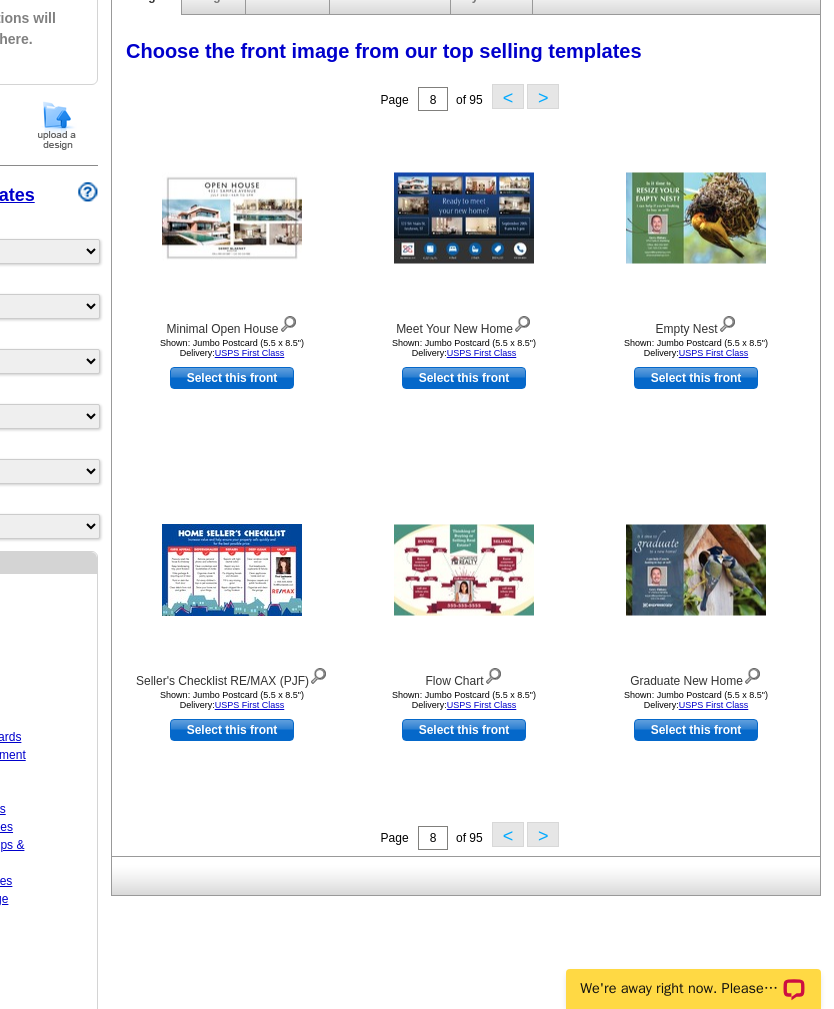 click on ">" at bounding box center (543, 834) 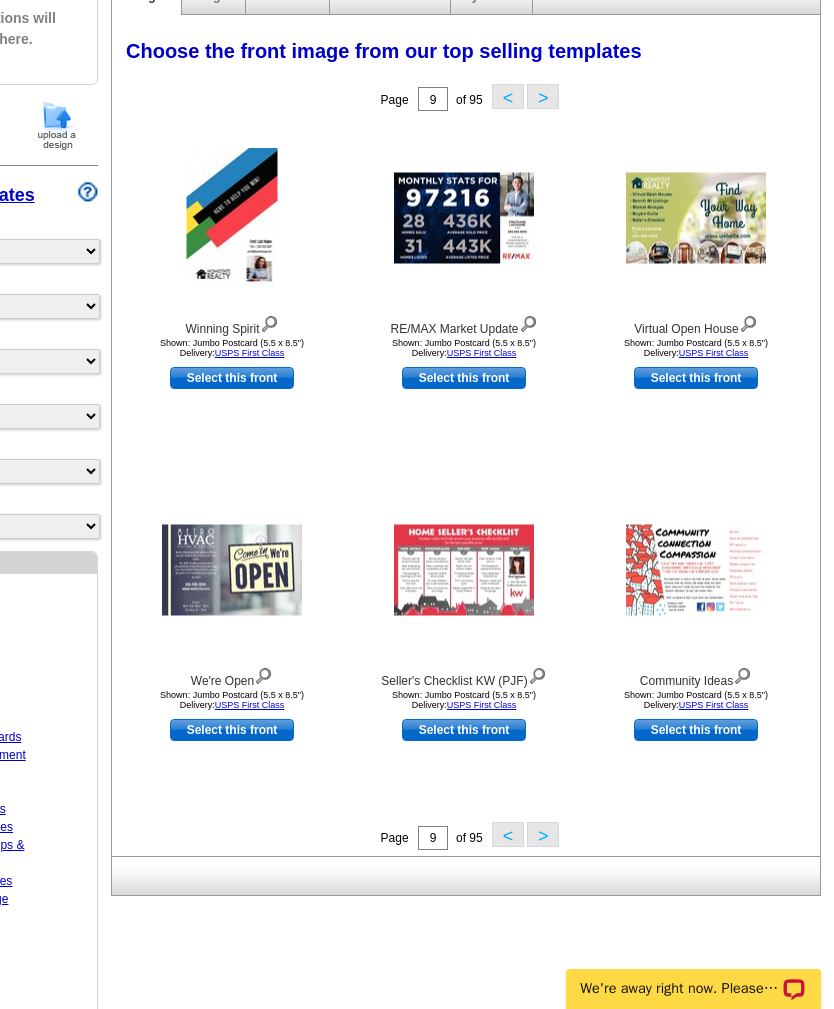click on ">" at bounding box center (543, 834) 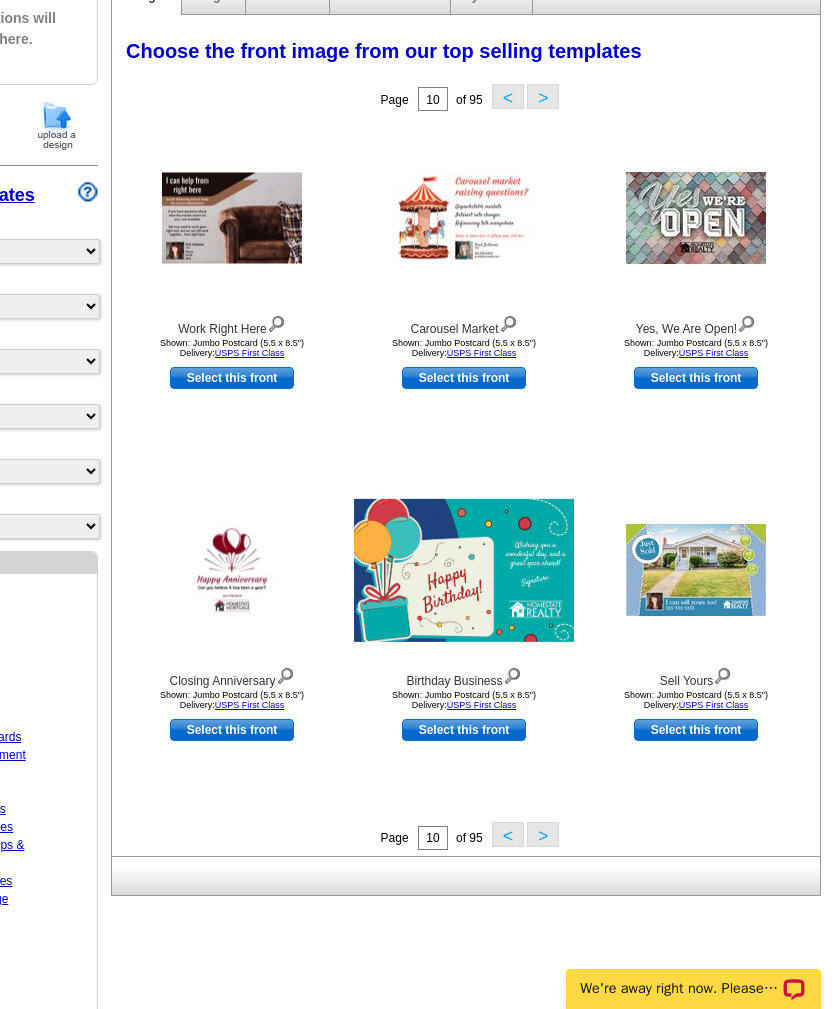 click on ">" at bounding box center (543, 834) 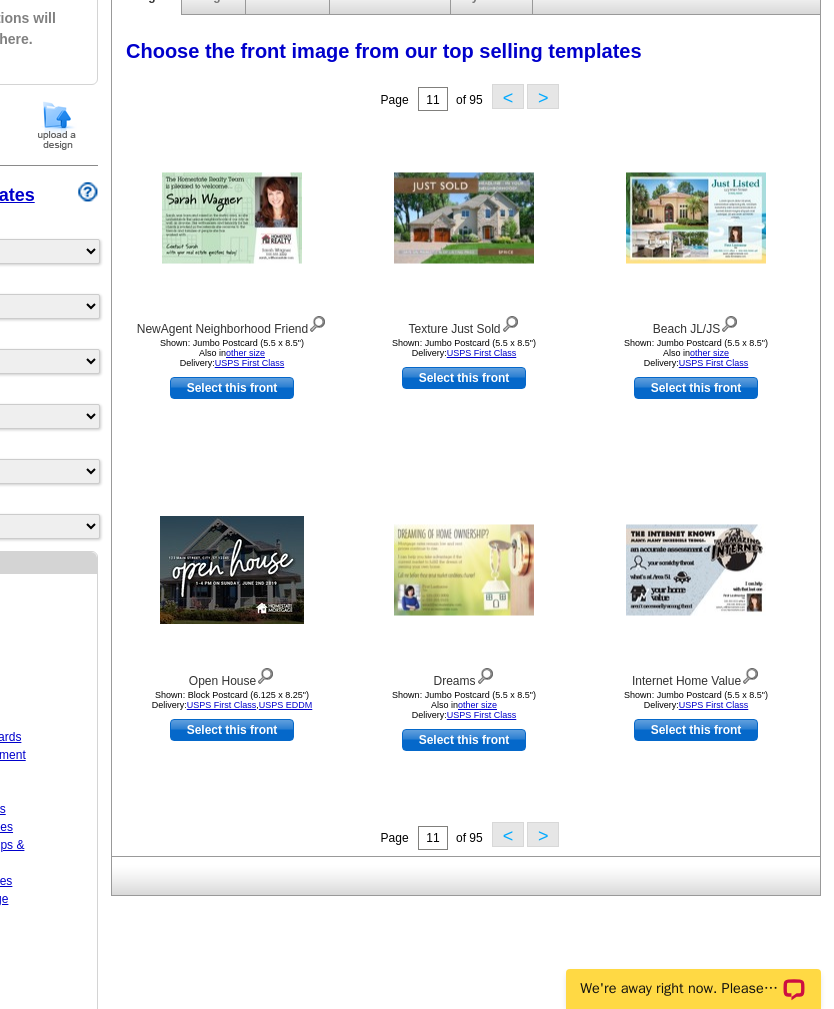 click on ">" at bounding box center [543, 834] 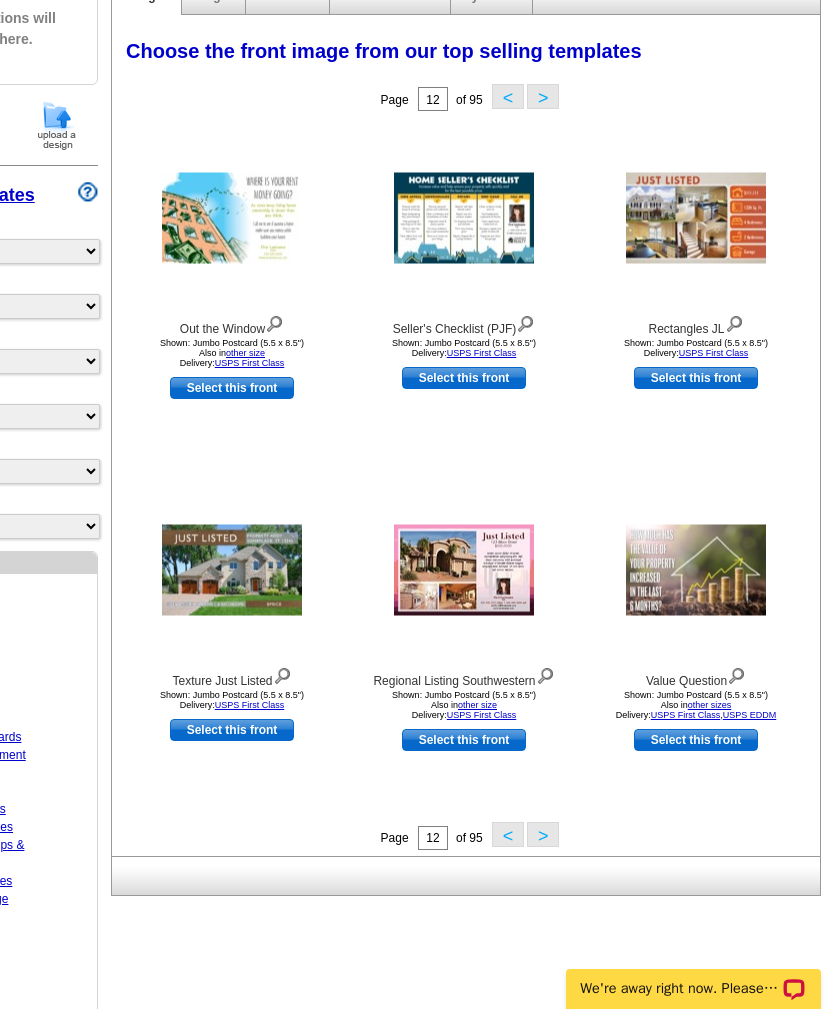 click on ">" at bounding box center [543, 834] 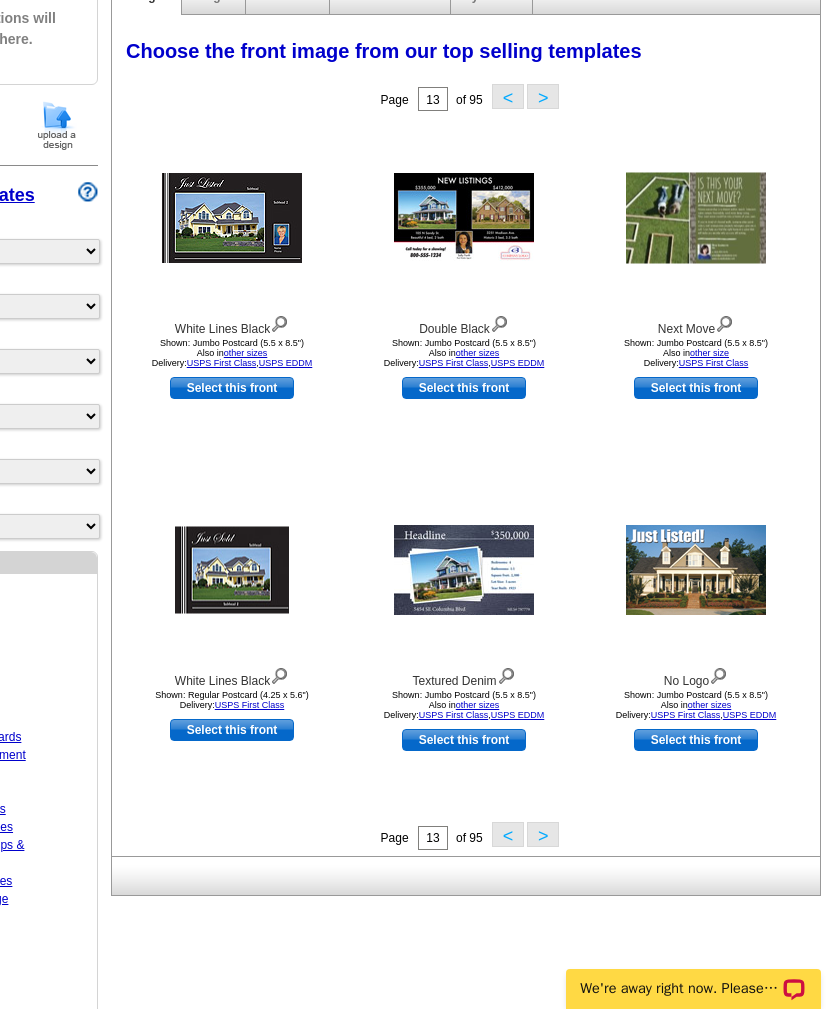 click on "Select this front" at bounding box center [696, 388] 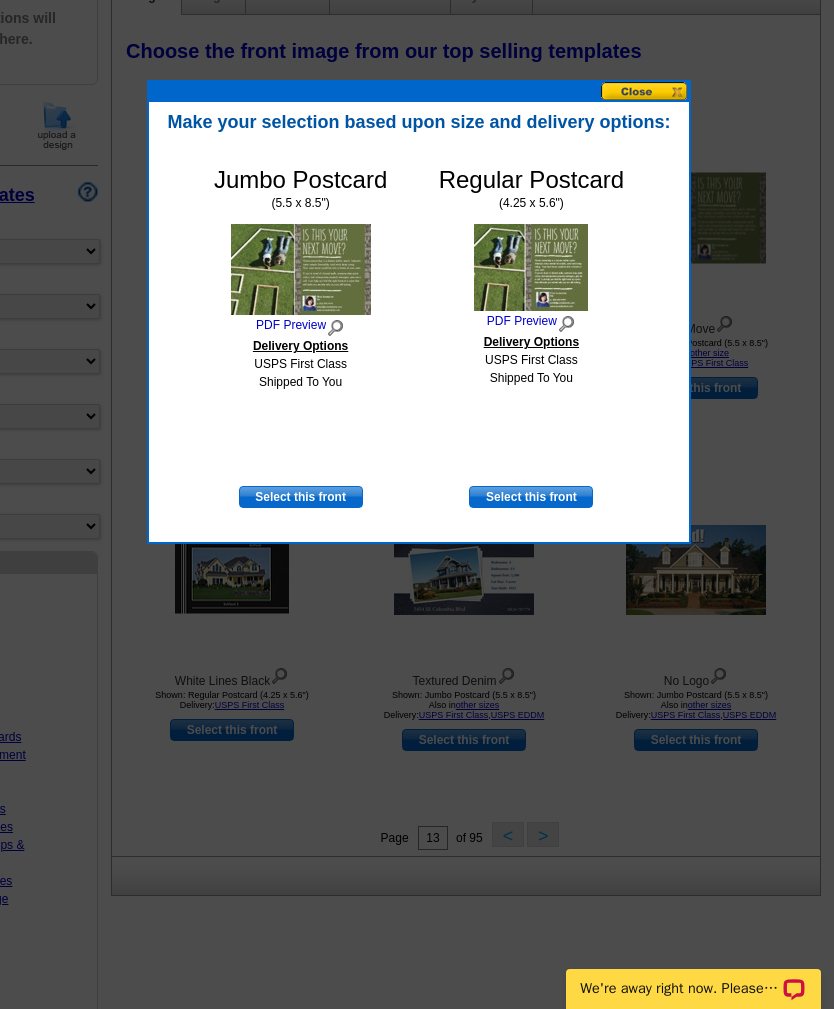 click at bounding box center (301, 269) 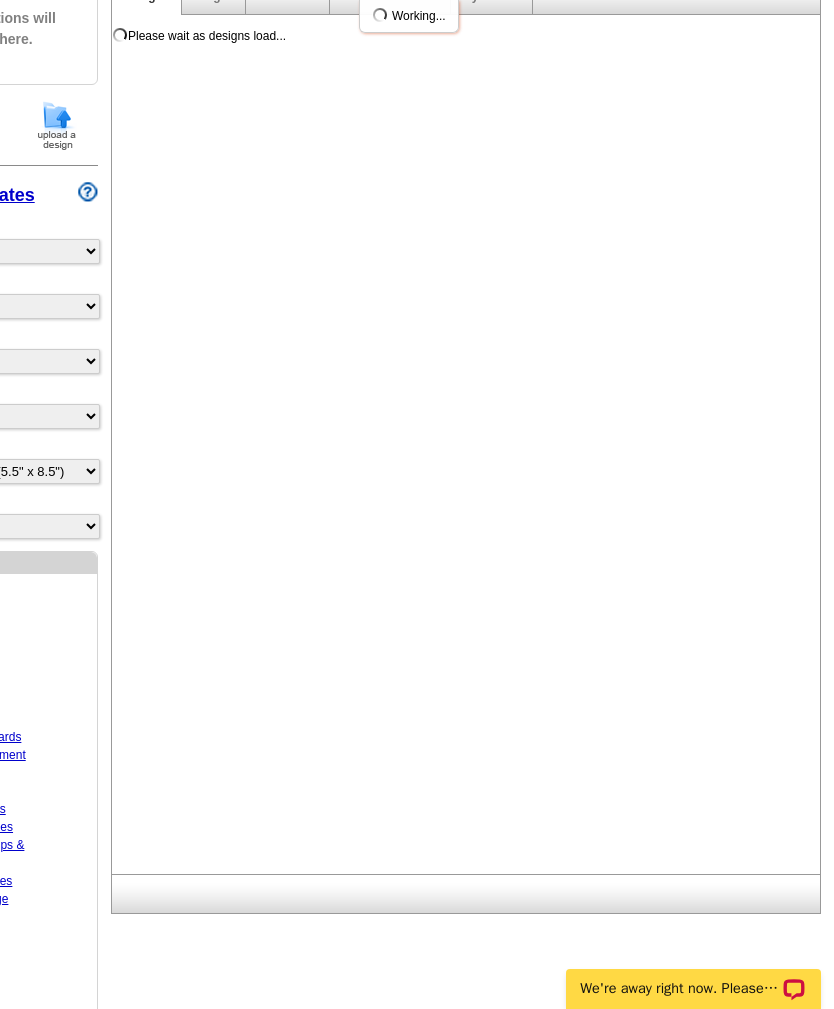 scroll, scrollTop: 0, scrollLeft: 0, axis: both 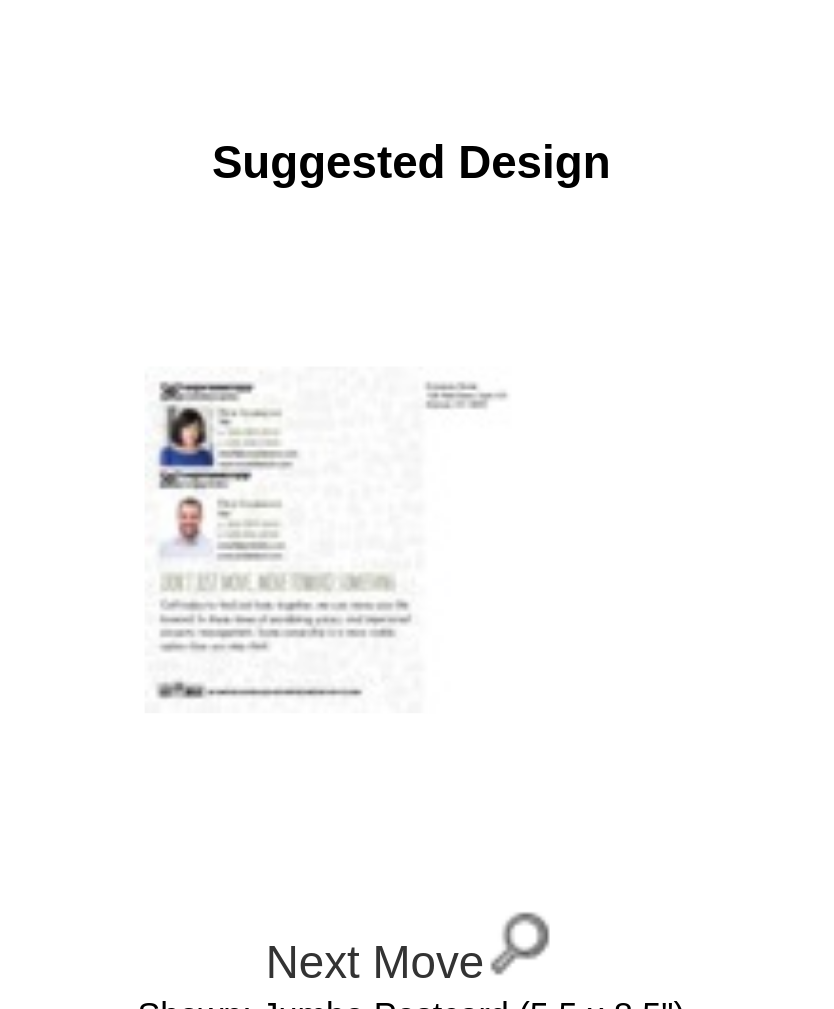 click at bounding box center (343, 472) 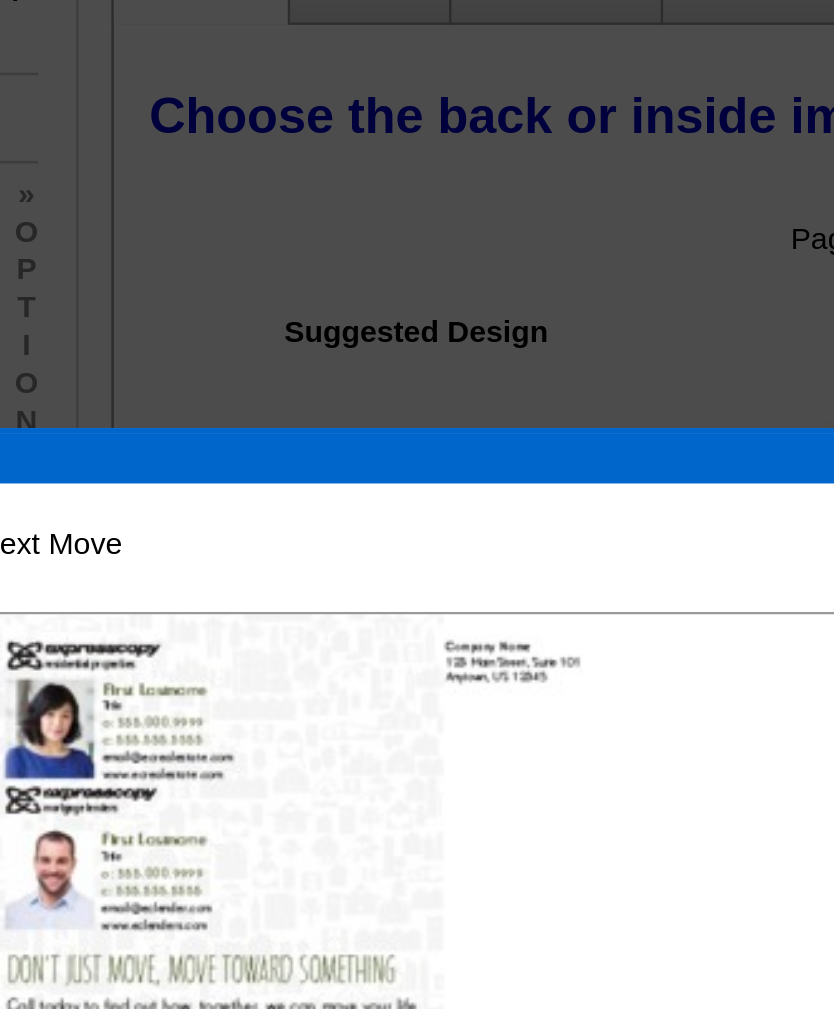 scroll, scrollTop: 0, scrollLeft: 0, axis: both 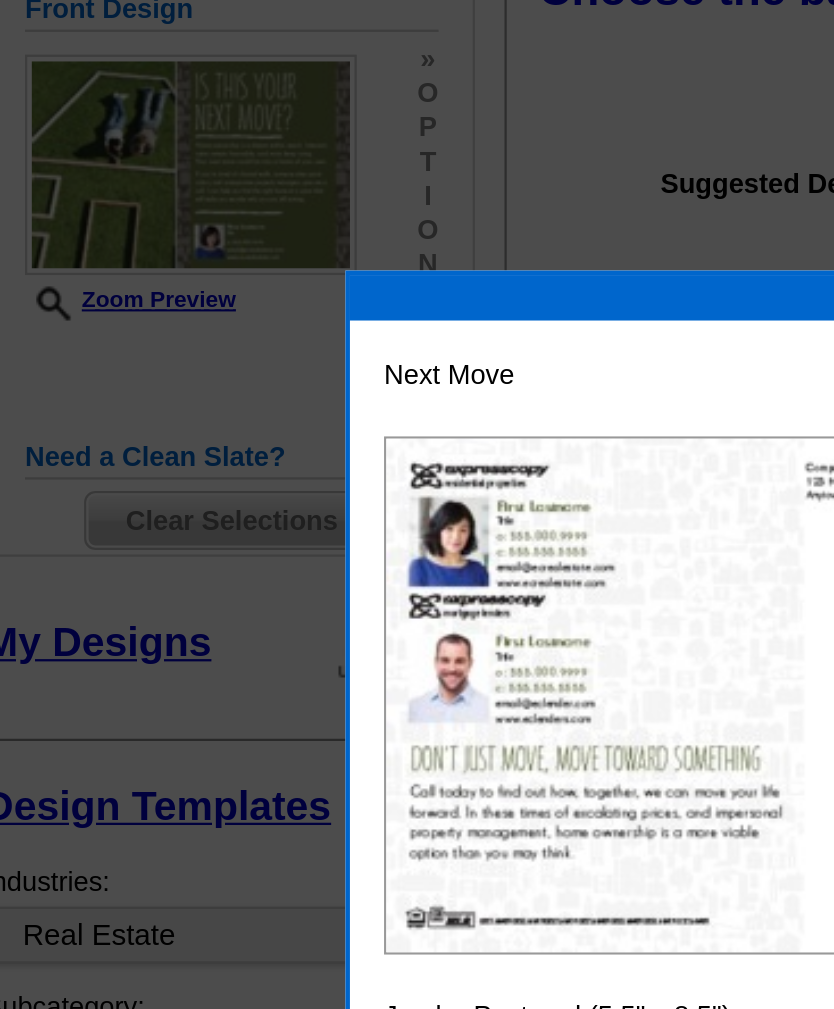 click at bounding box center (345, 622) 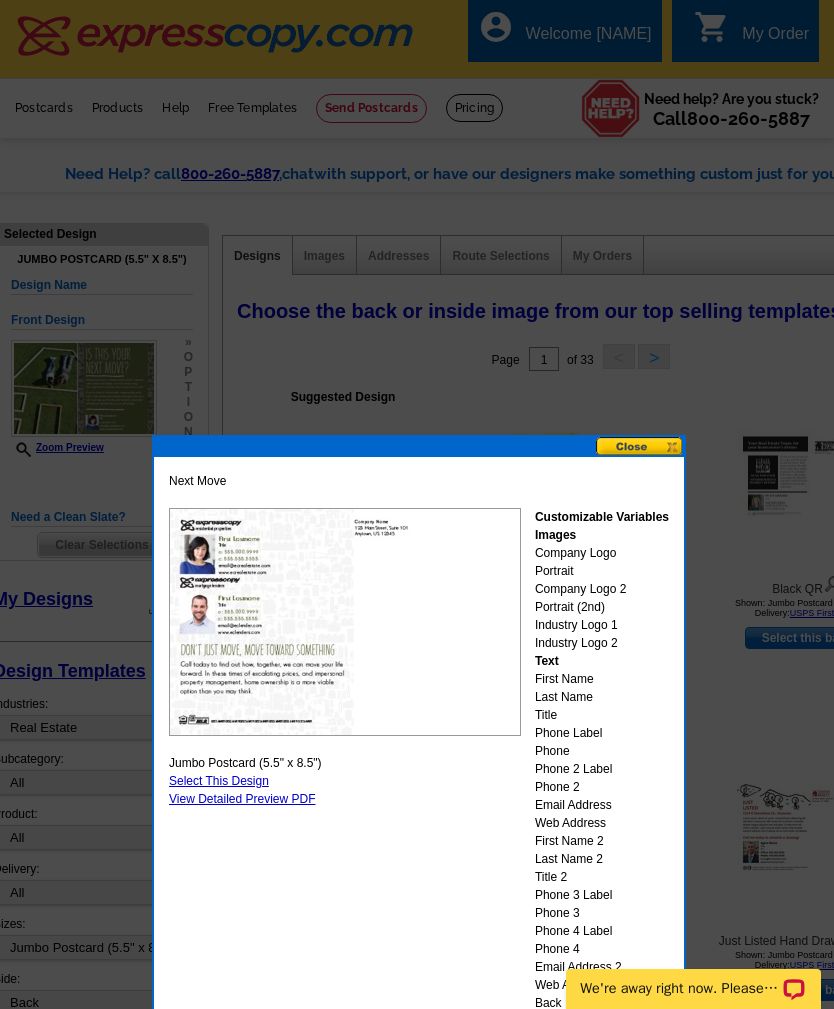 click at bounding box center [640, 446] 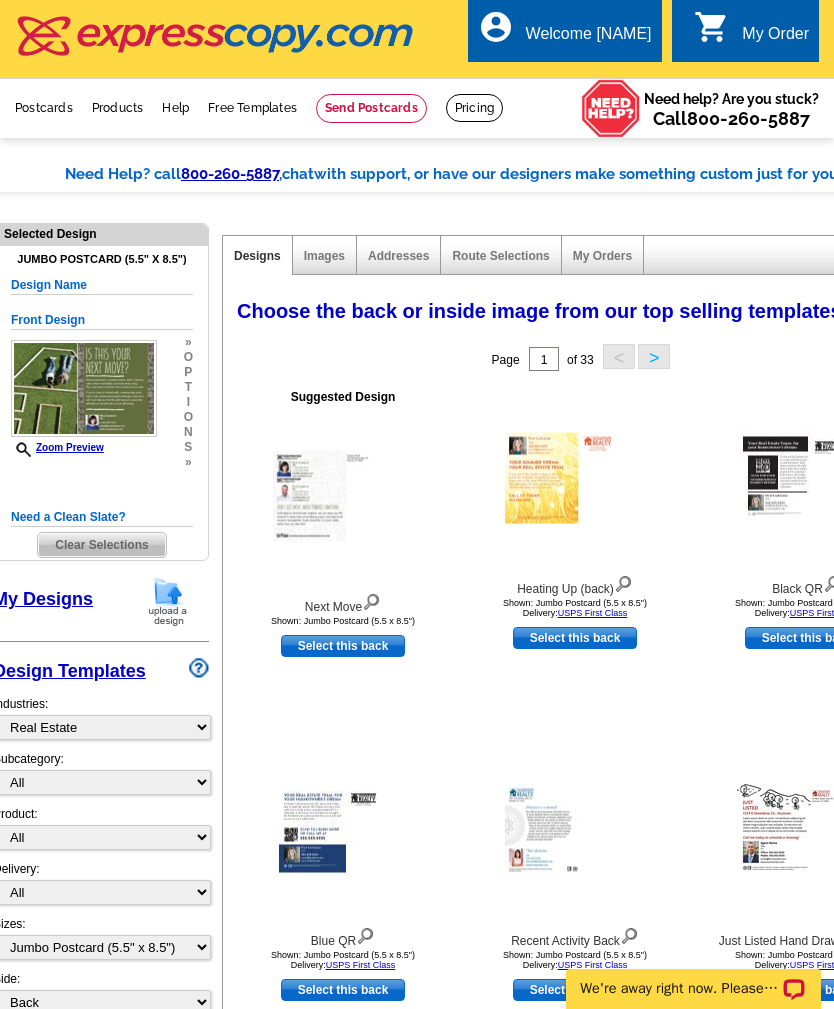 click at bounding box center (84, 388) 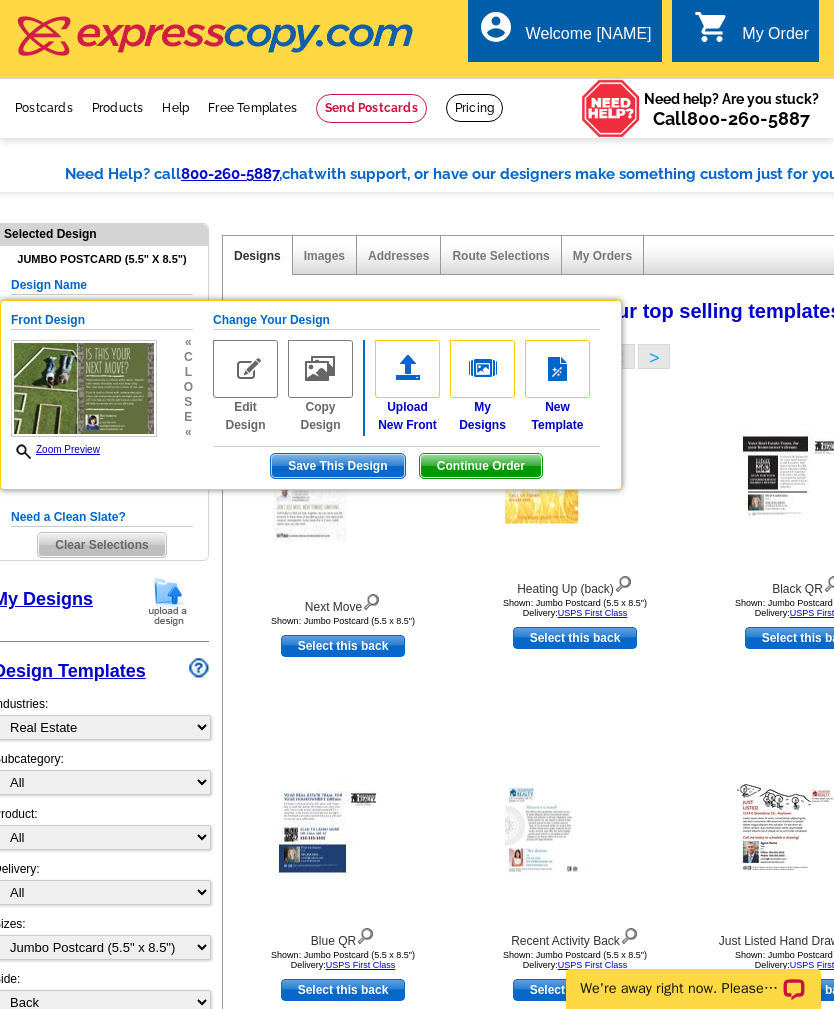click on "Zoom Preview" at bounding box center [55, 449] 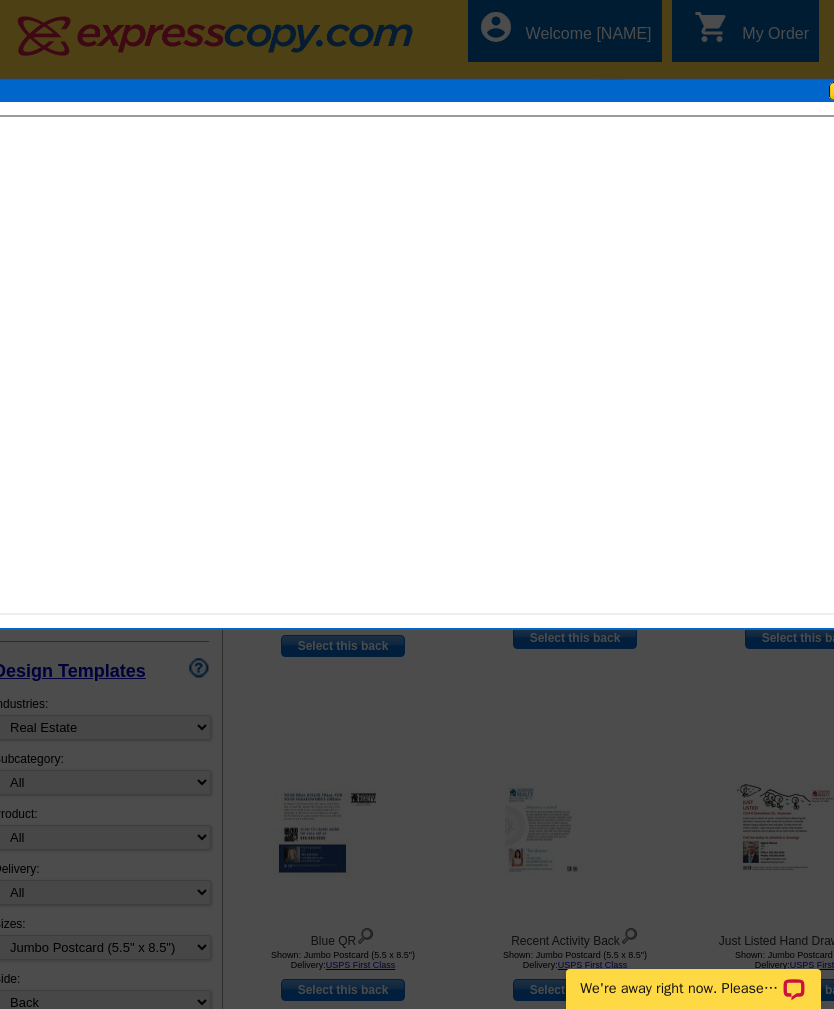 scroll, scrollTop: 0, scrollLeft: 0, axis: both 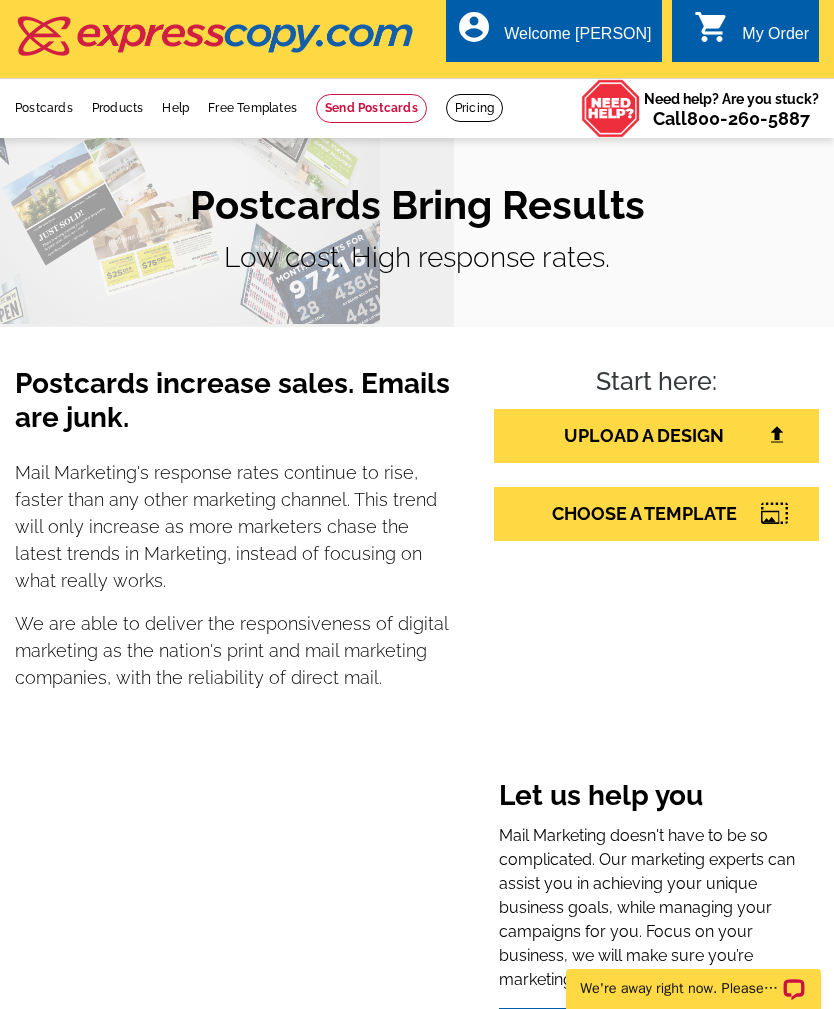 click at bounding box center [774, 513] 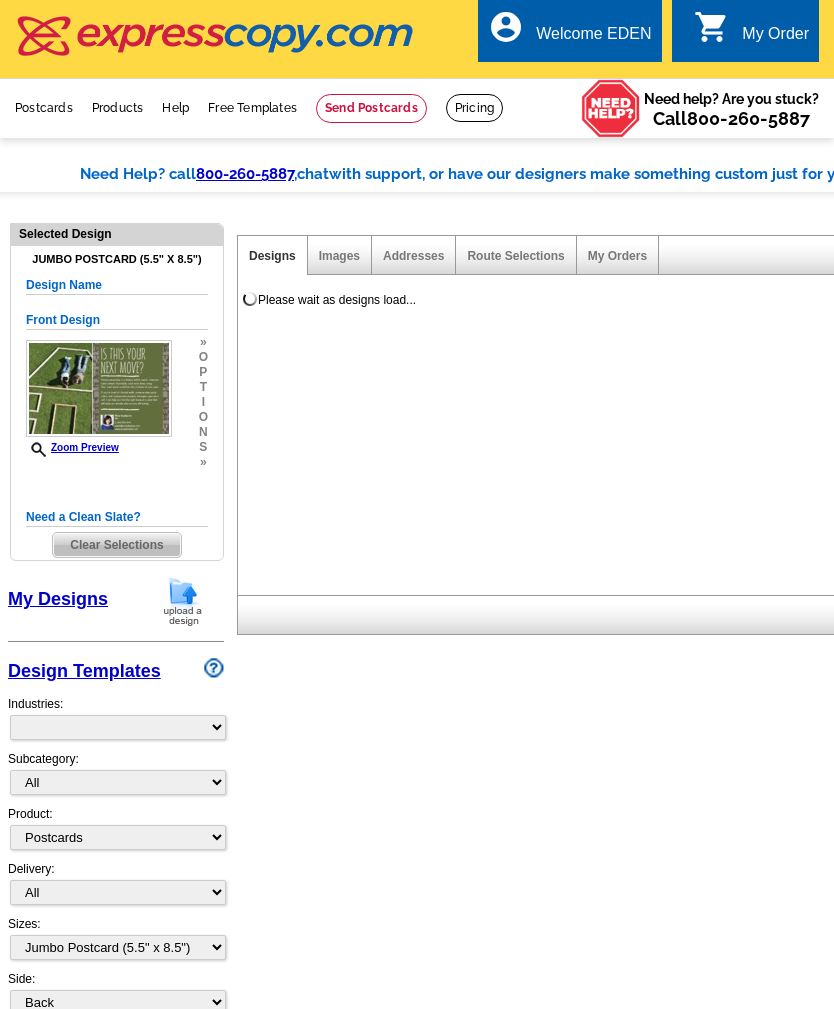 select on "1" 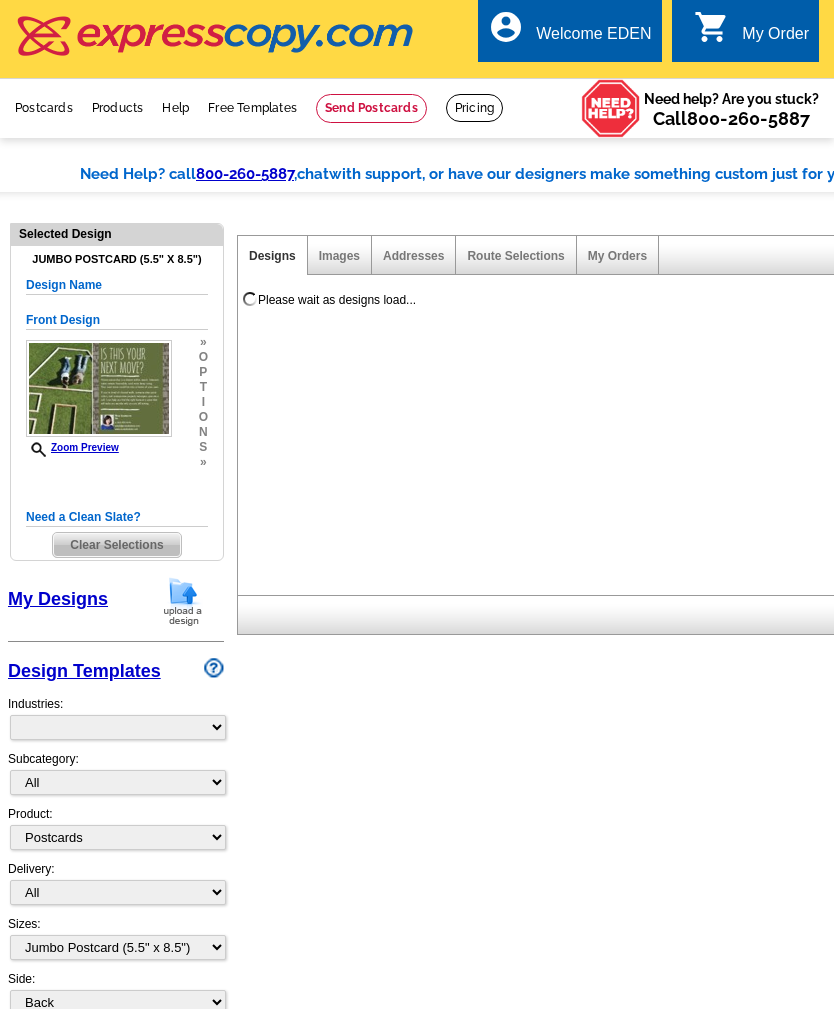 select on "2" 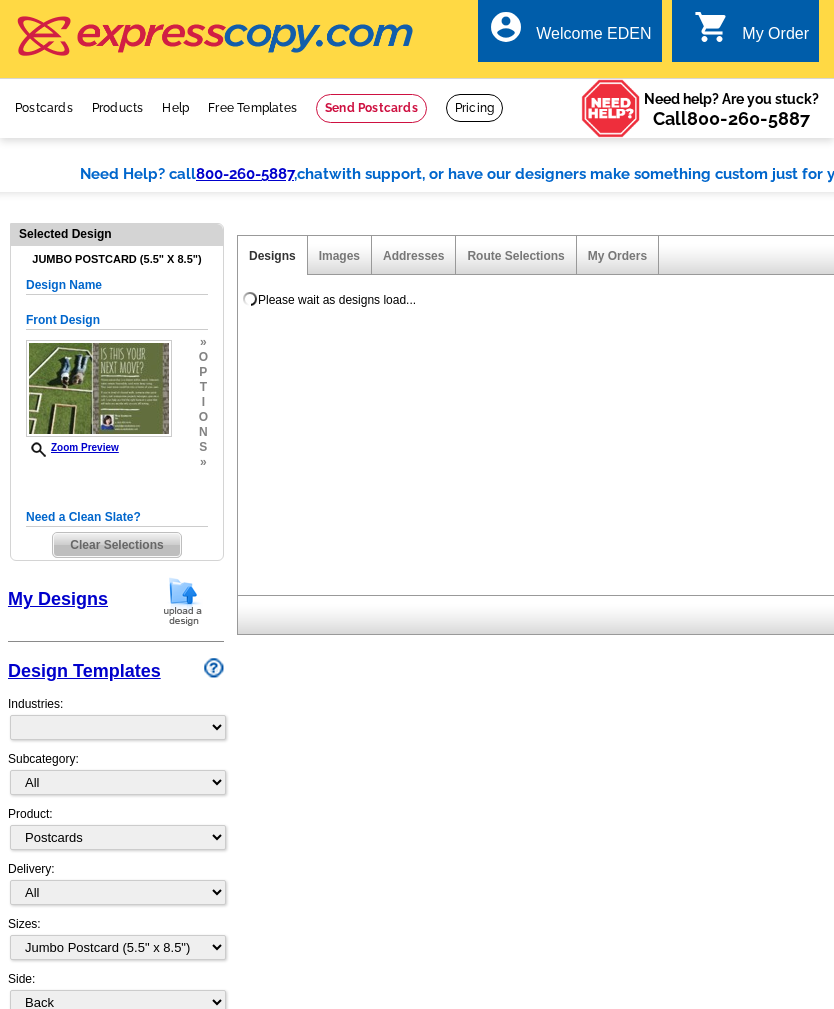 select on "back" 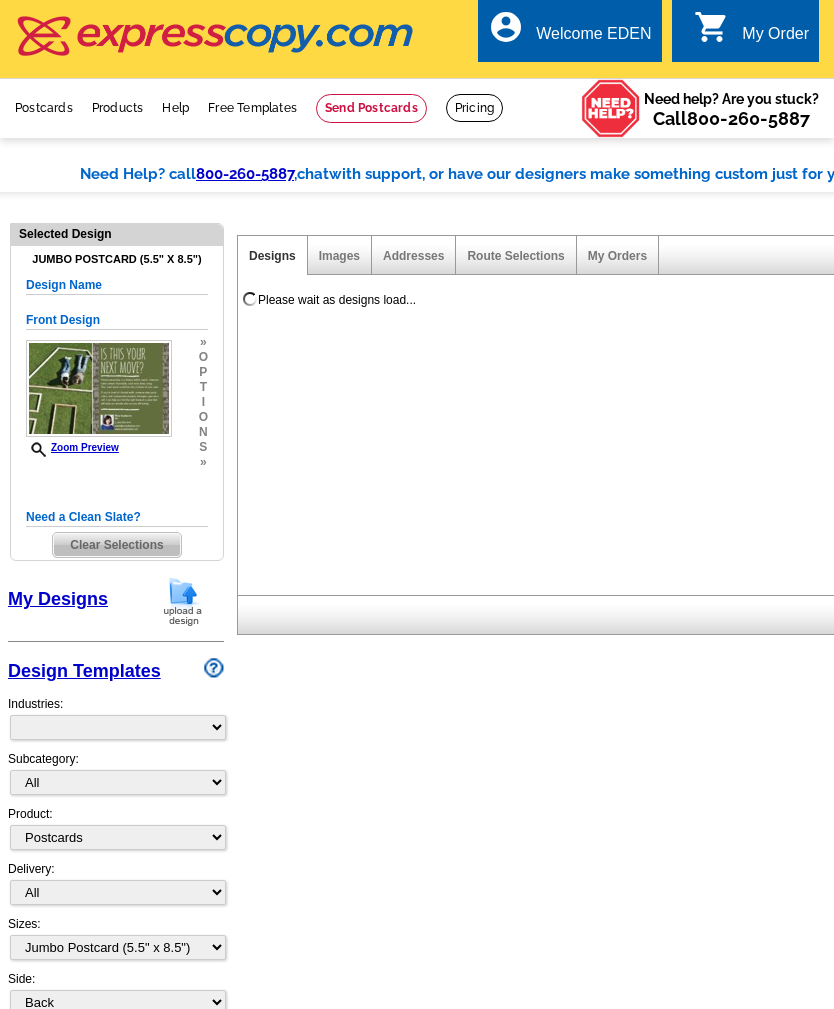 scroll, scrollTop: 0, scrollLeft: 0, axis: both 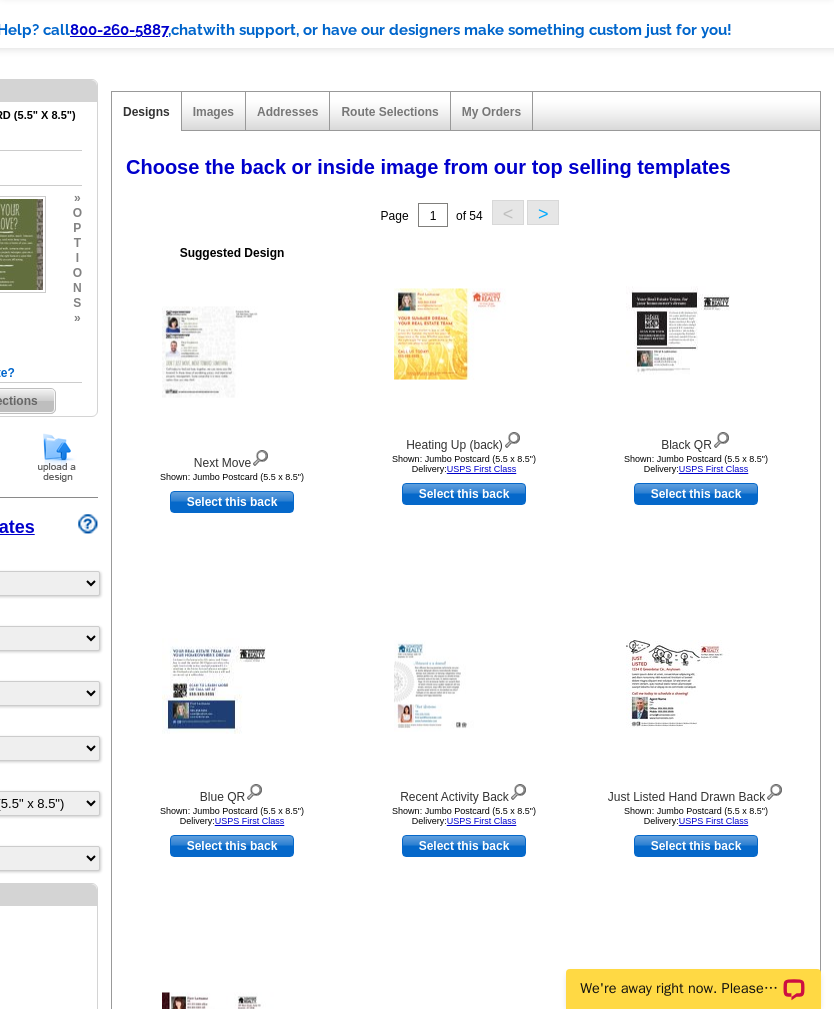 click on "Blank                     or Address Only
Blank
Jumbo Postcard (5.5" x 8.5")
Select this back
Address Only
Jumbo Postcard (5.5" x 8.5")
Select this back" at bounding box center (470, 914) 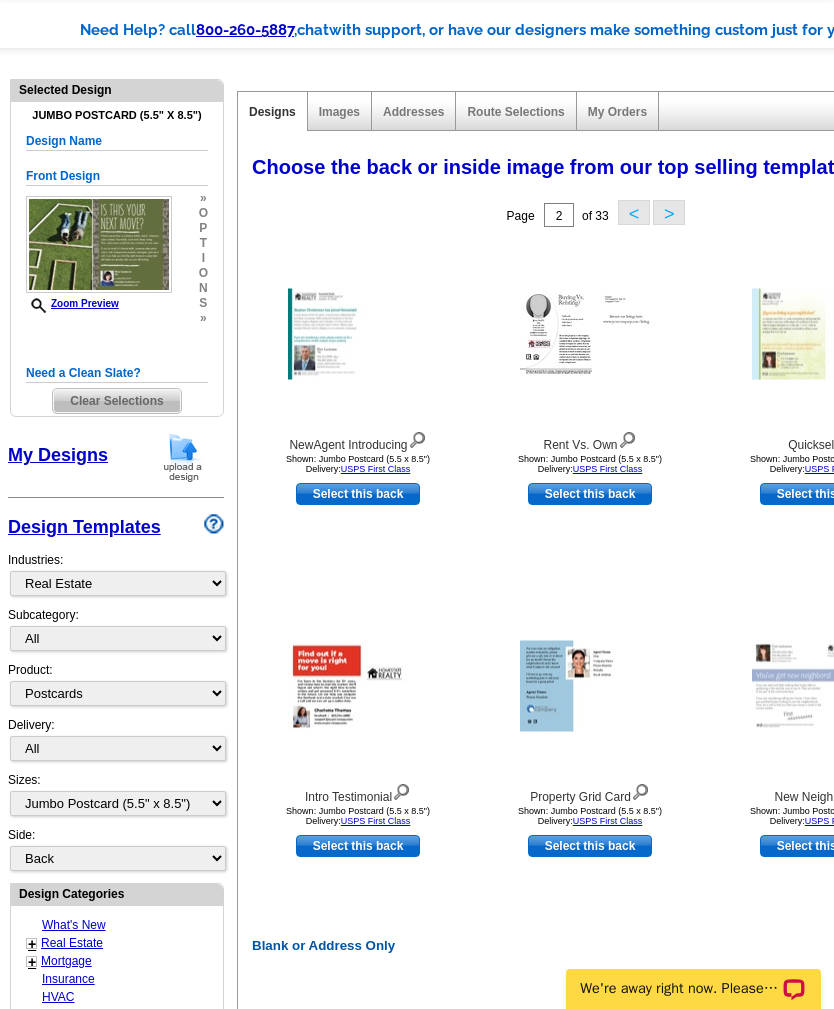 scroll, scrollTop: 0, scrollLeft: 0, axis: both 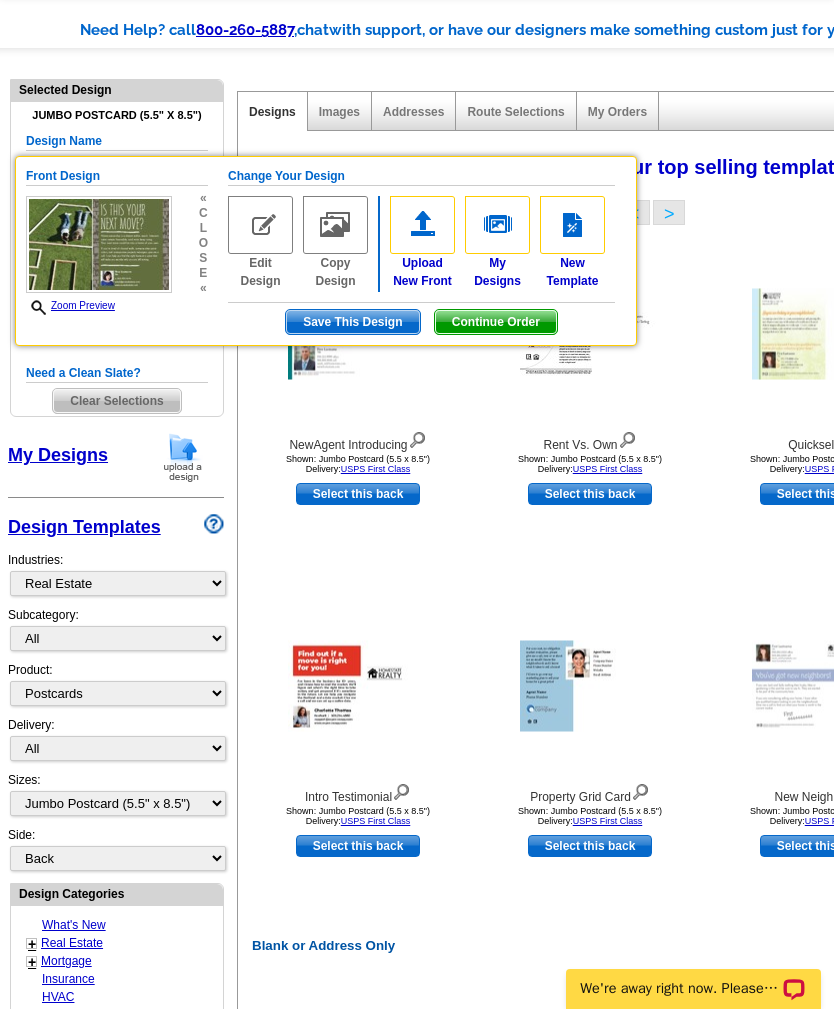 click on "Real Estate" at bounding box center [72, 943] 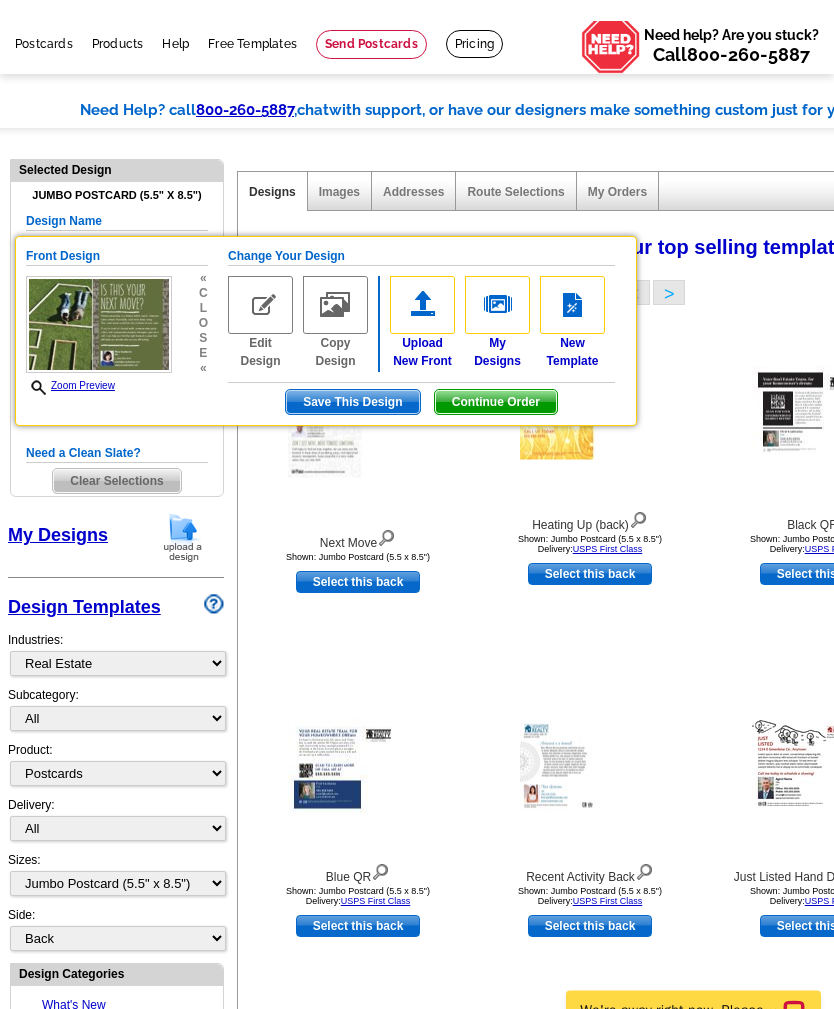 scroll, scrollTop: 0, scrollLeft: 0, axis: both 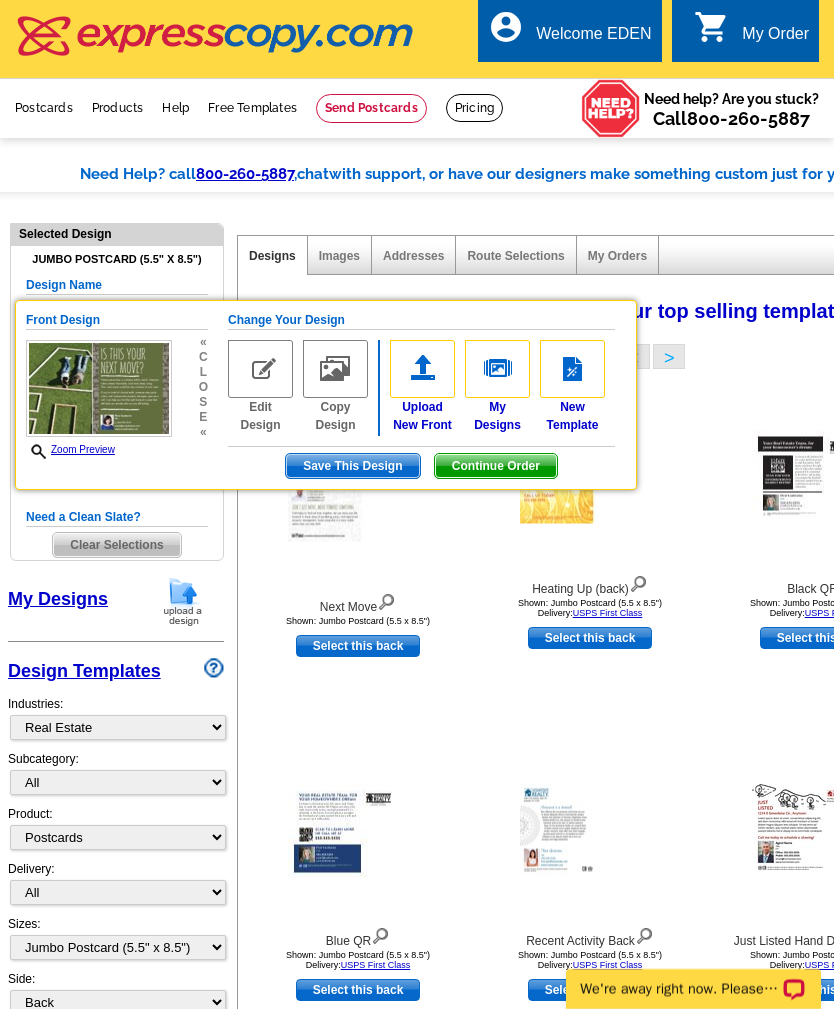 click at bounding box center (590, 478) 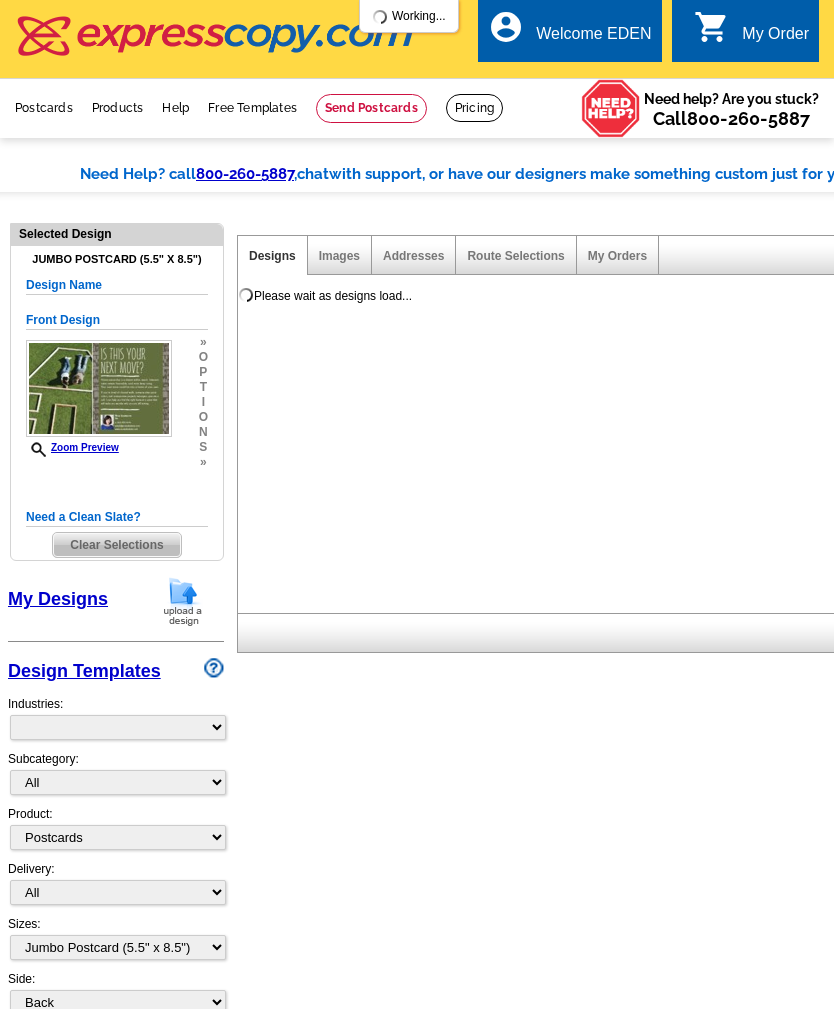 select on "1" 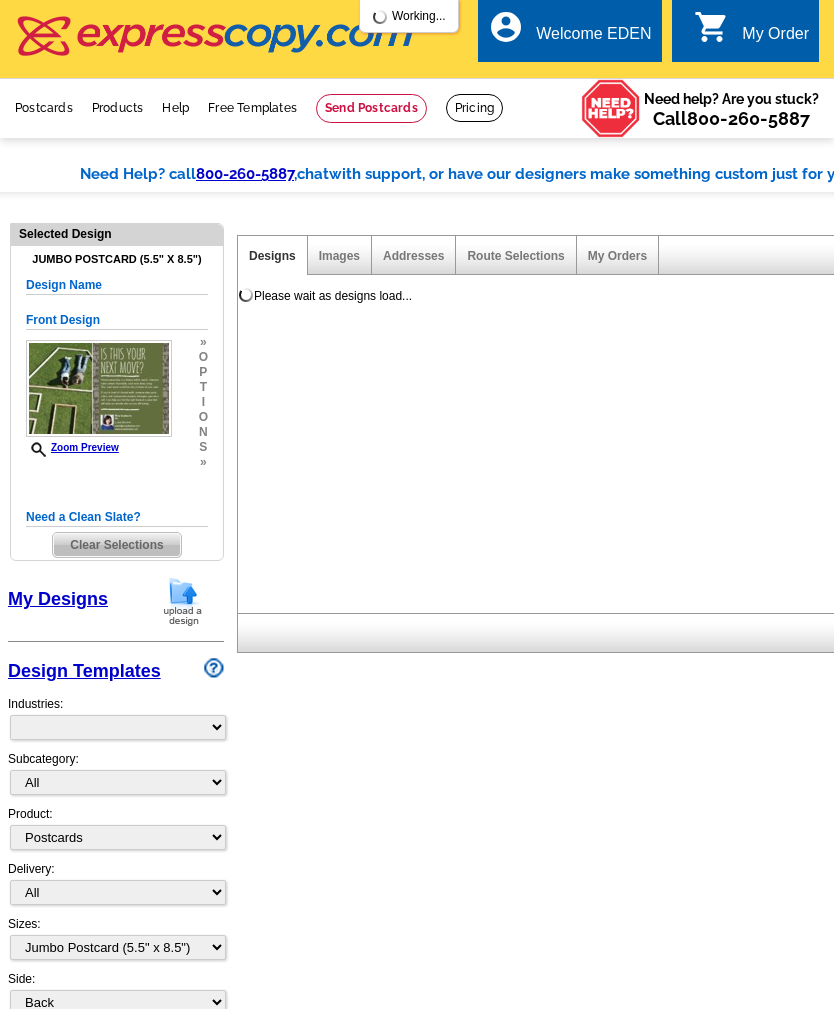 select on "2" 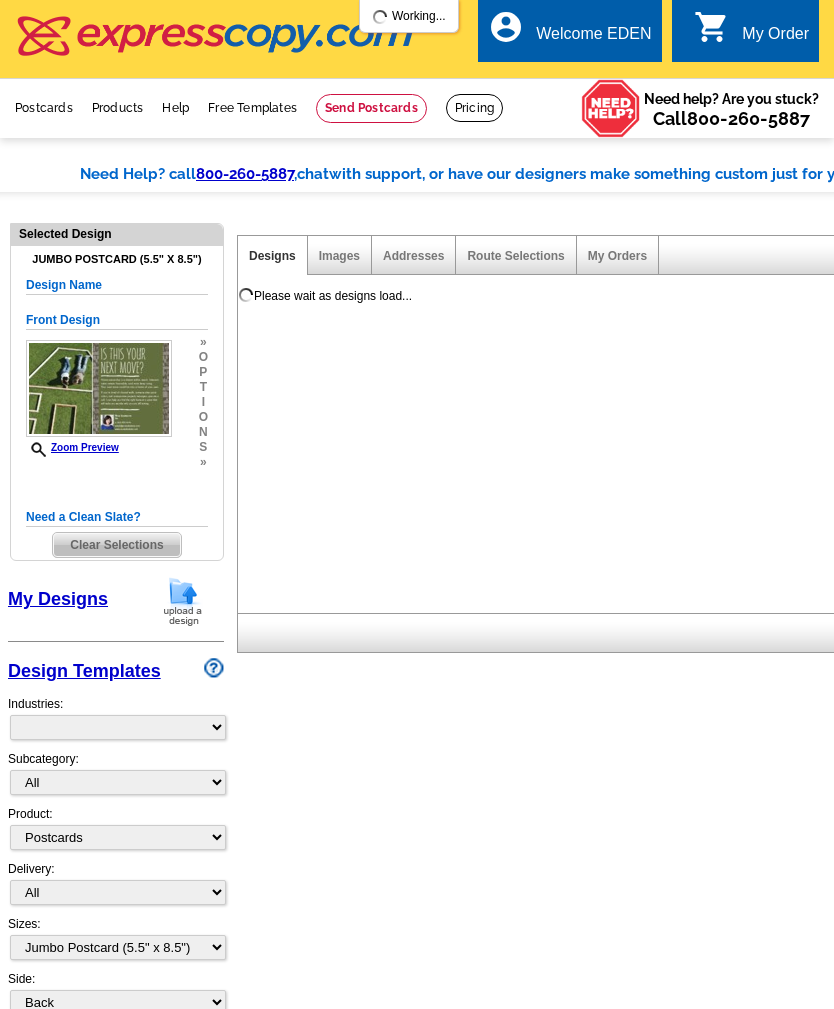 select on "back" 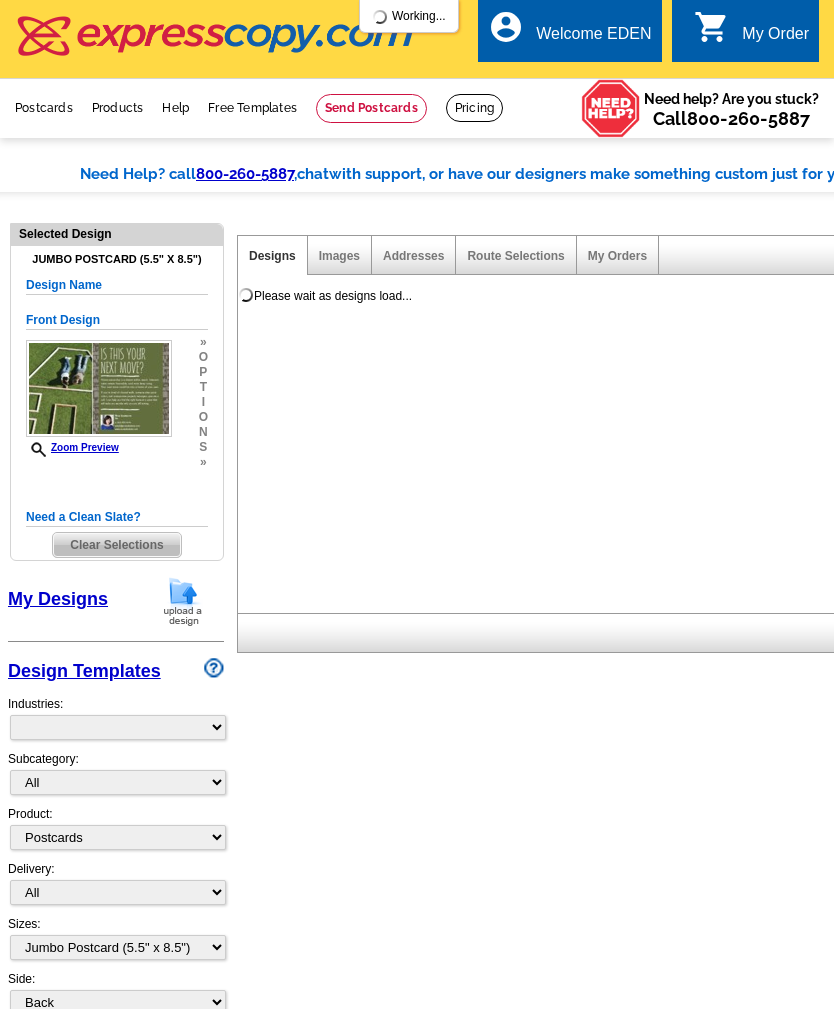 scroll, scrollTop: 0, scrollLeft: 0, axis: both 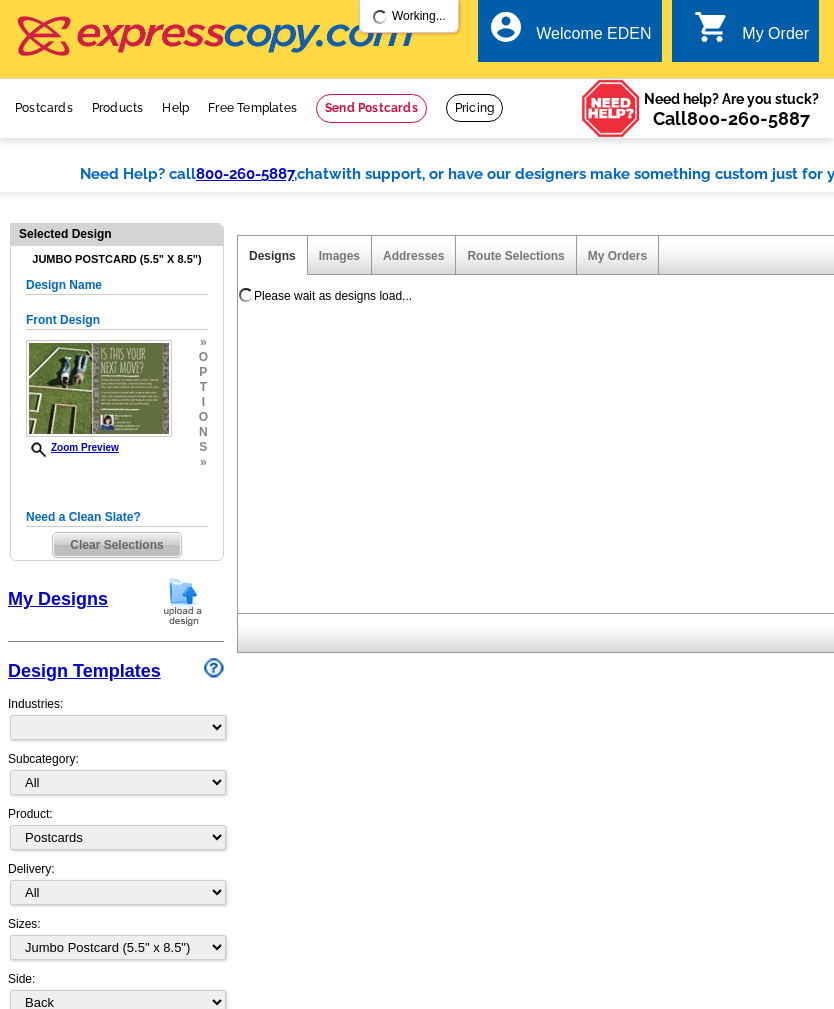 select on "785" 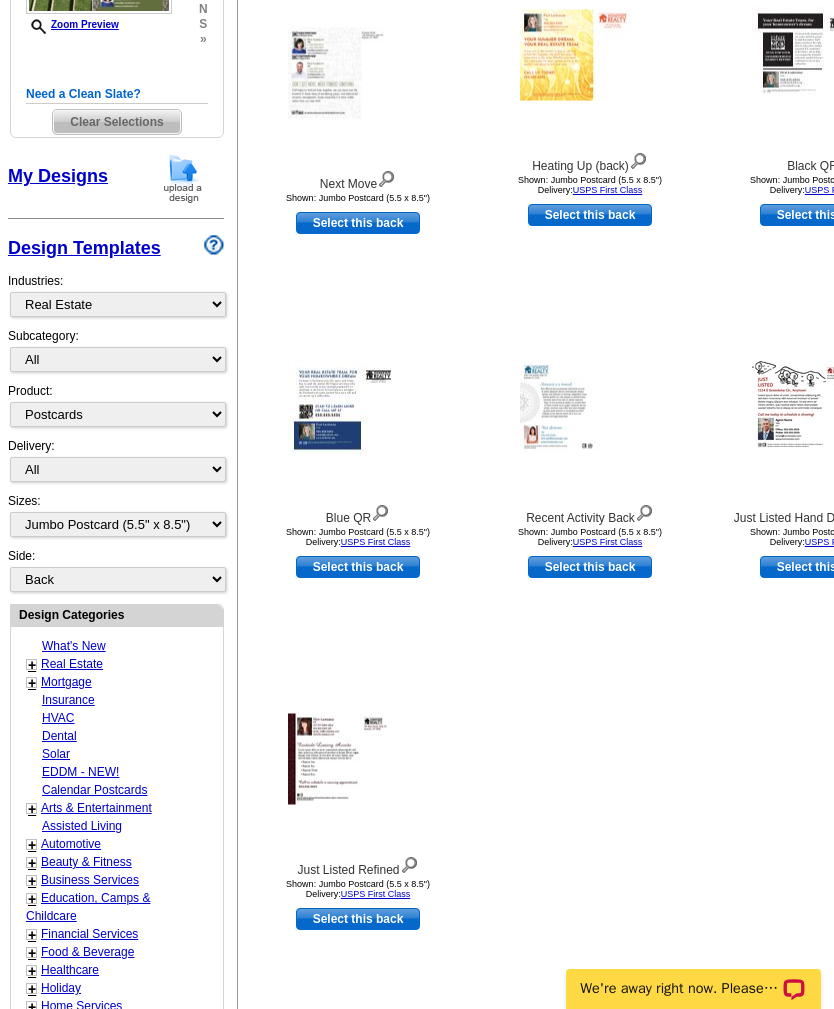 scroll, scrollTop: 436, scrollLeft: 0, axis: vertical 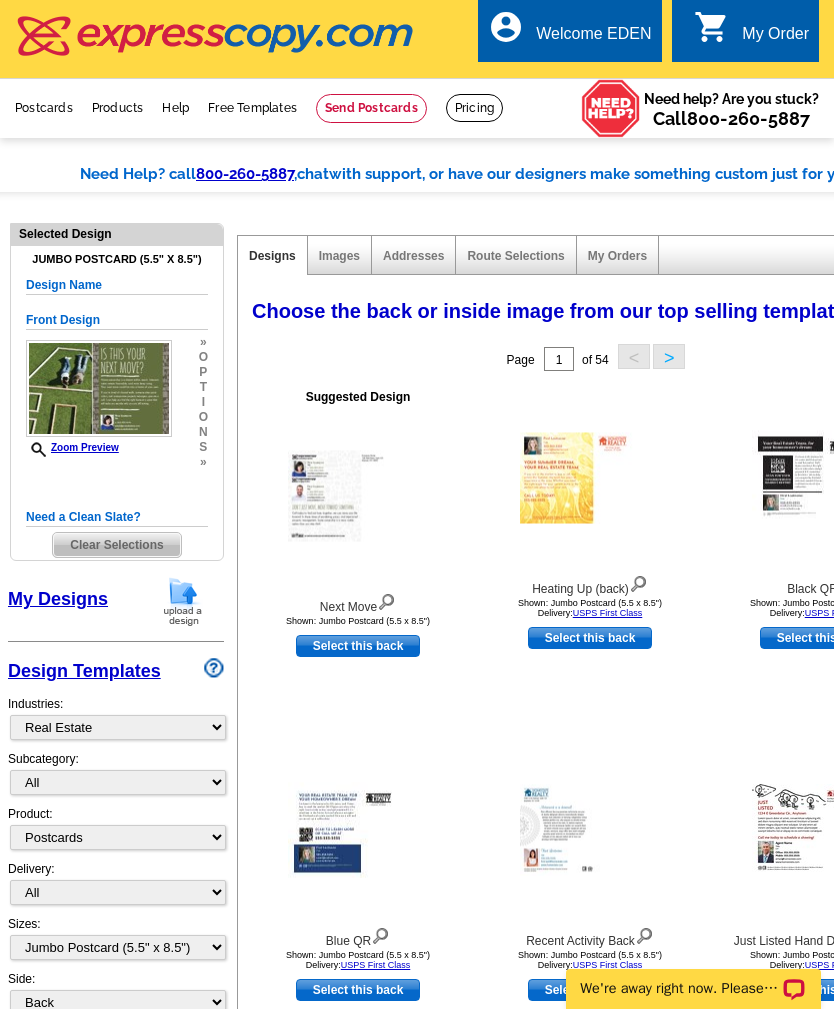 click on "Front Design
Zoom Preview
»
o
p
t
i
o
n
s
»
Change Your Design
Edit Design
Copy Design" at bounding box center (117, 404) 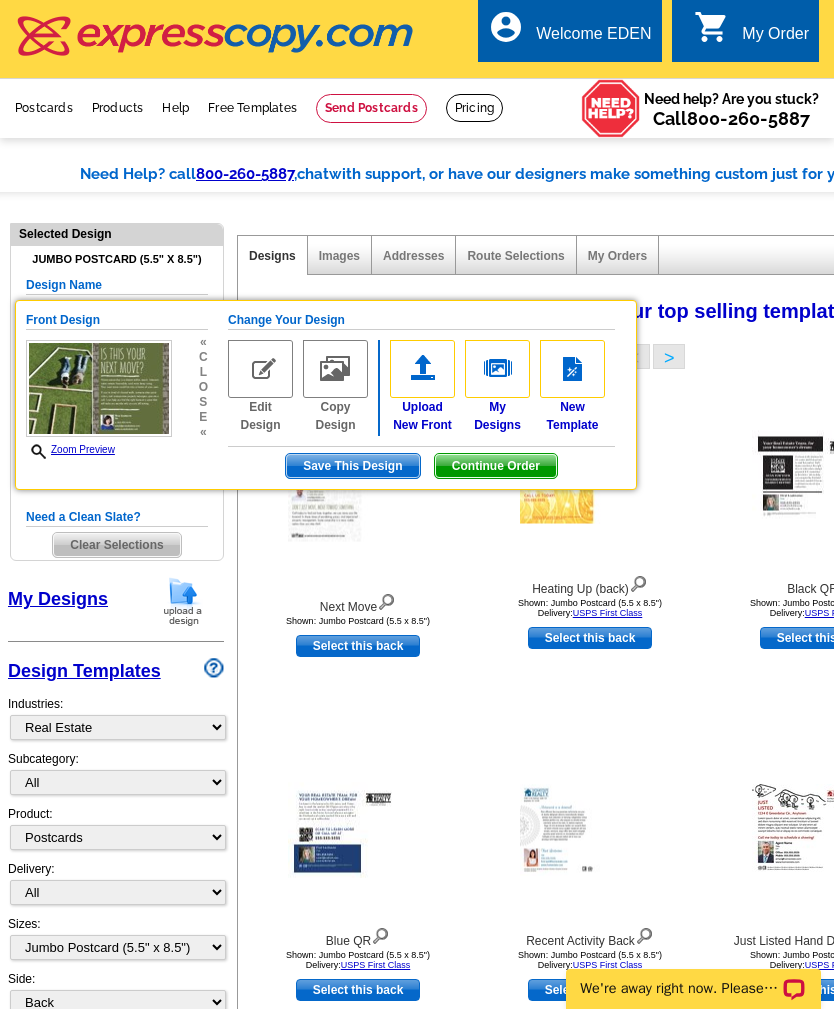 click at bounding box center (572, 369) 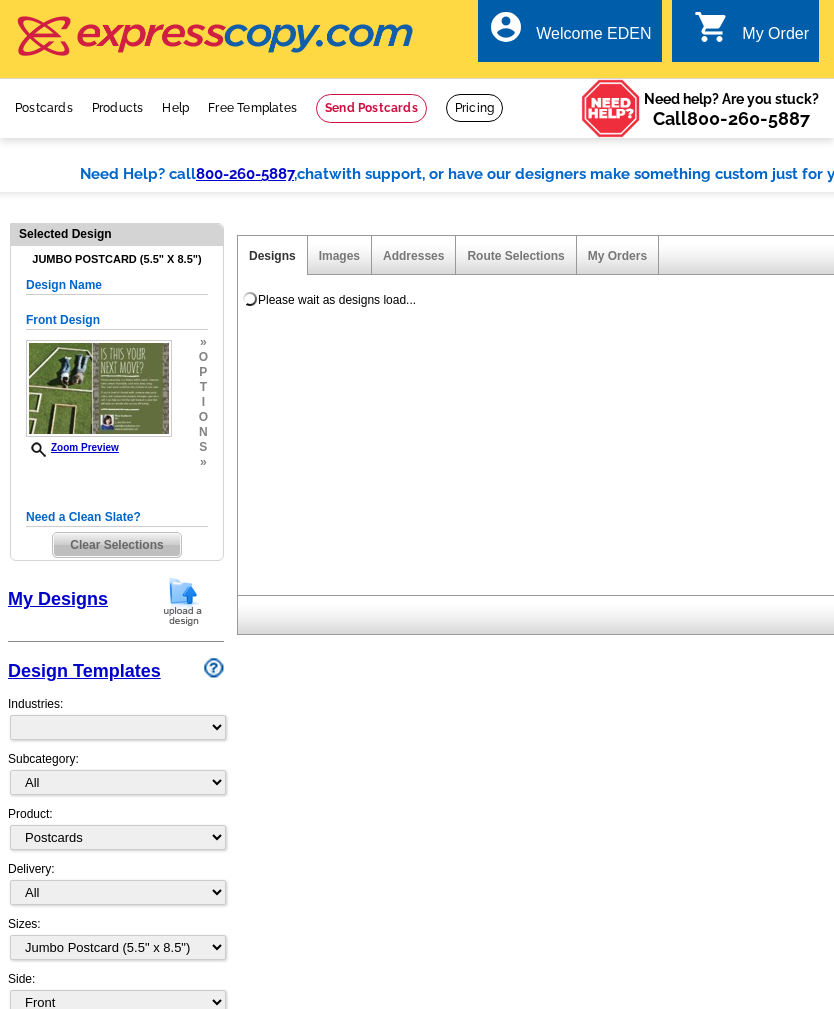 select on "1" 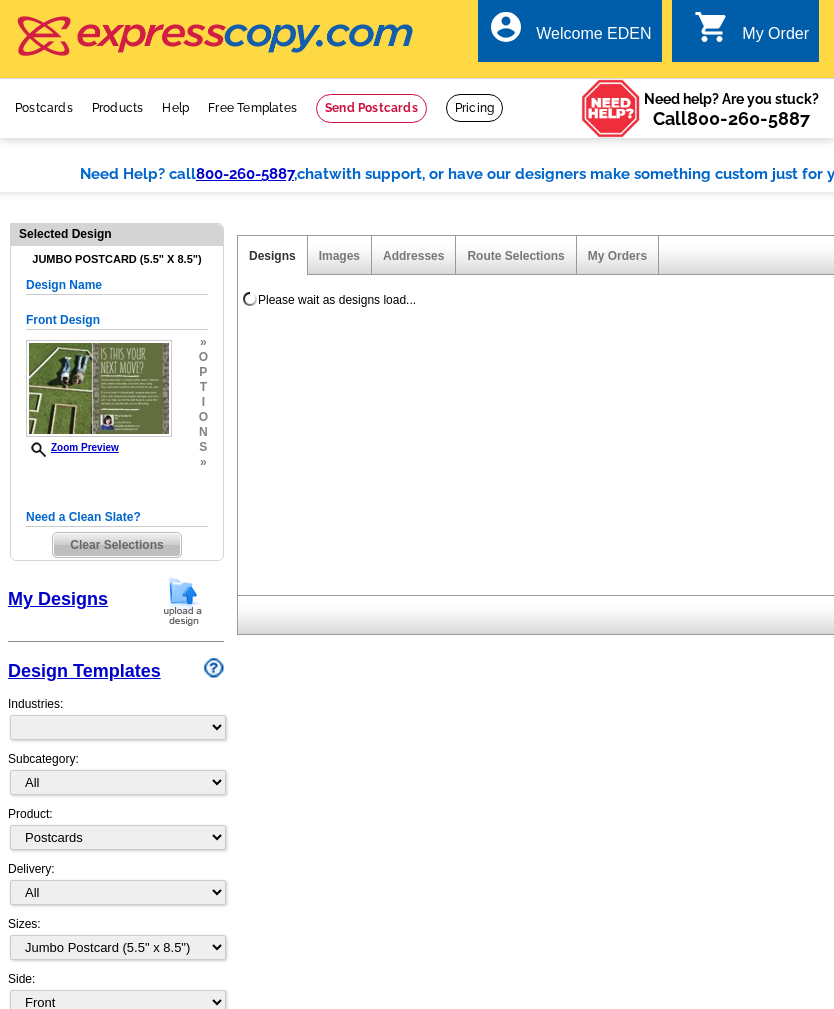 select on "2" 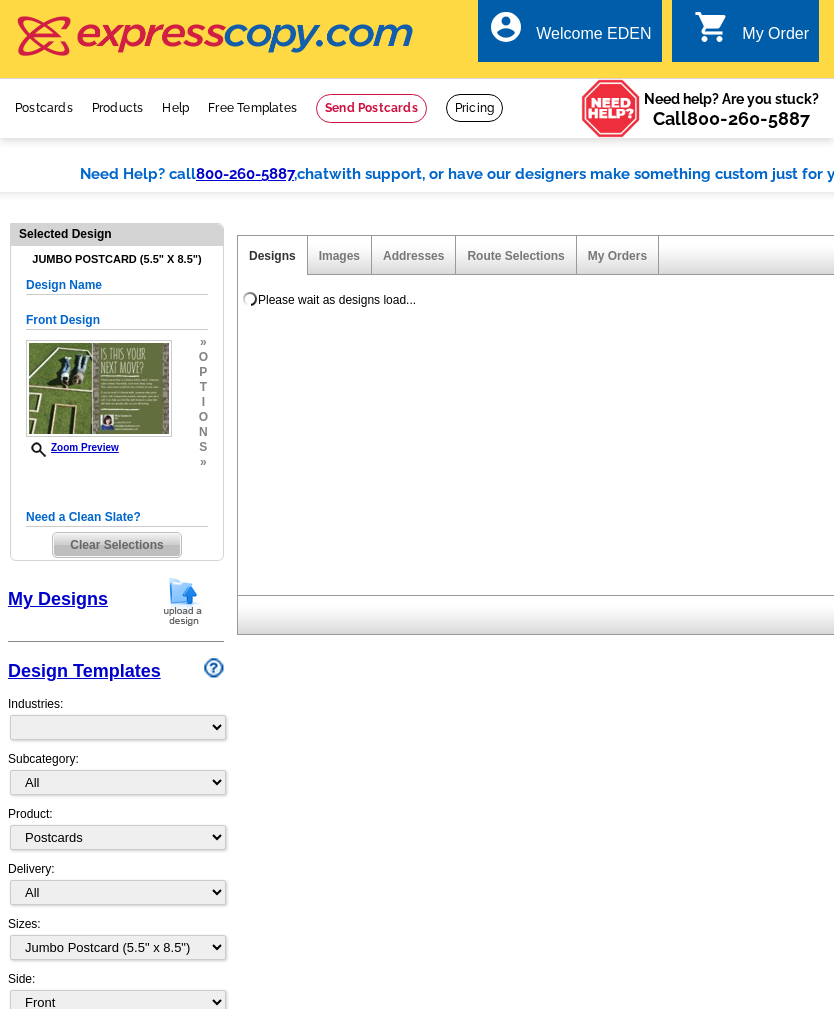 scroll, scrollTop: 0, scrollLeft: 0, axis: both 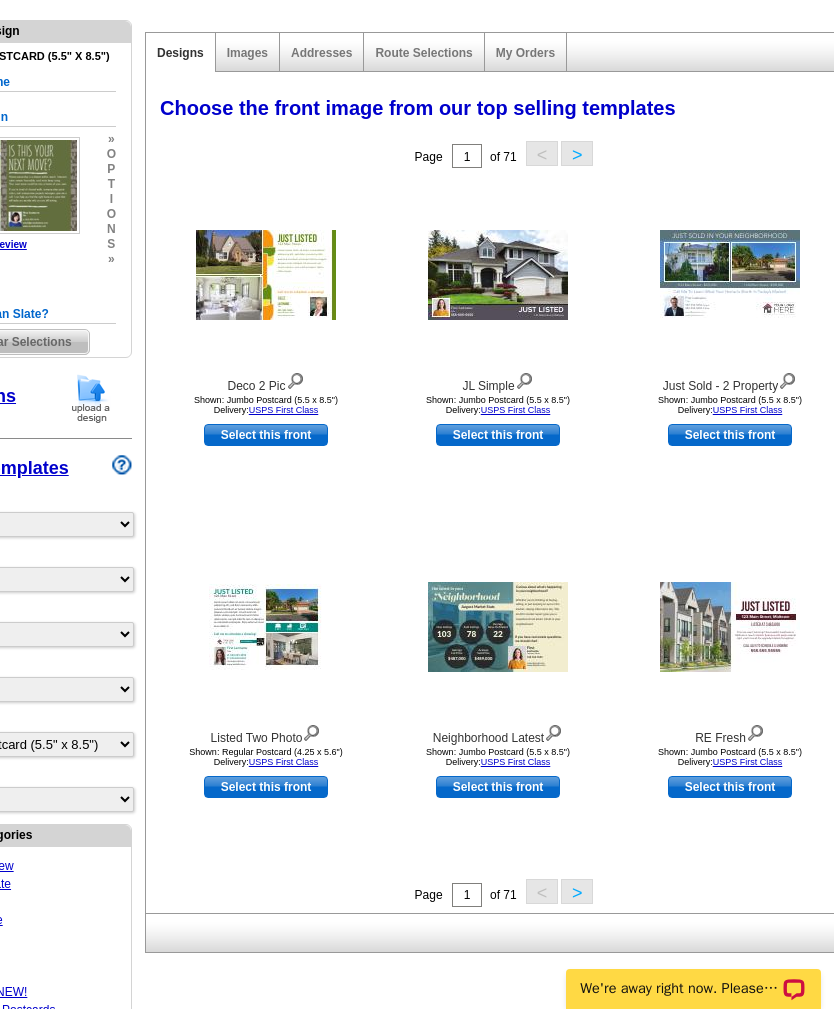 click on ">" at bounding box center [577, 891] 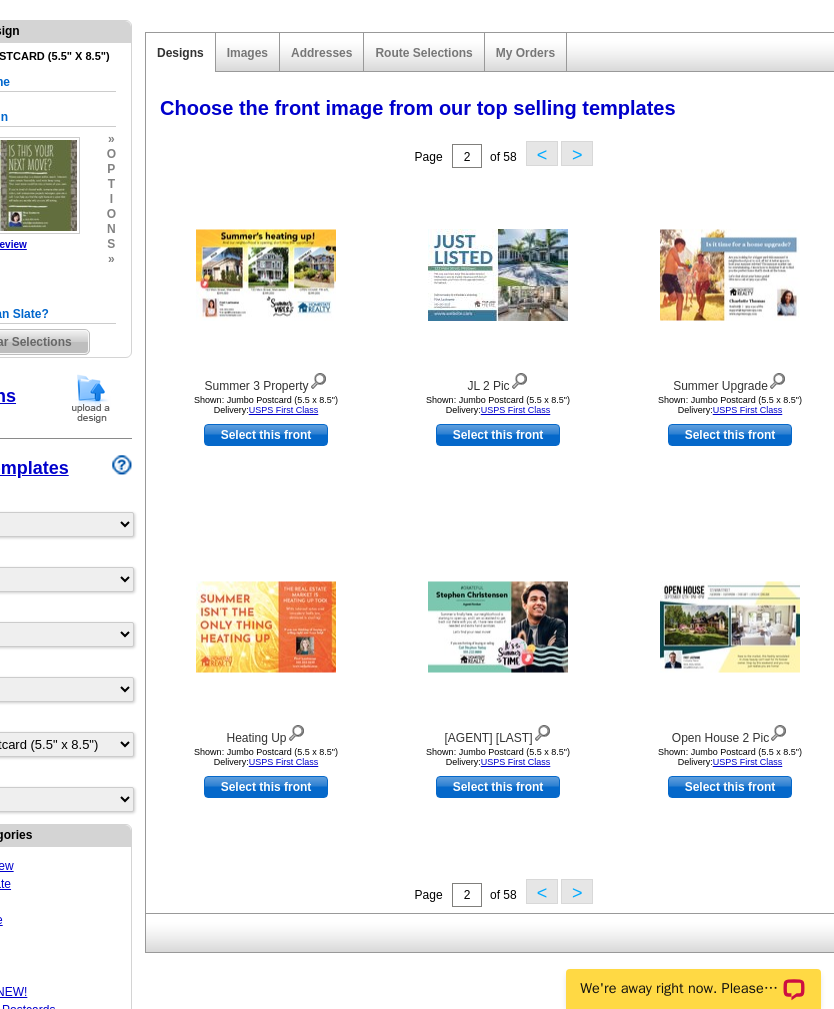 click on ">" at bounding box center (577, 891) 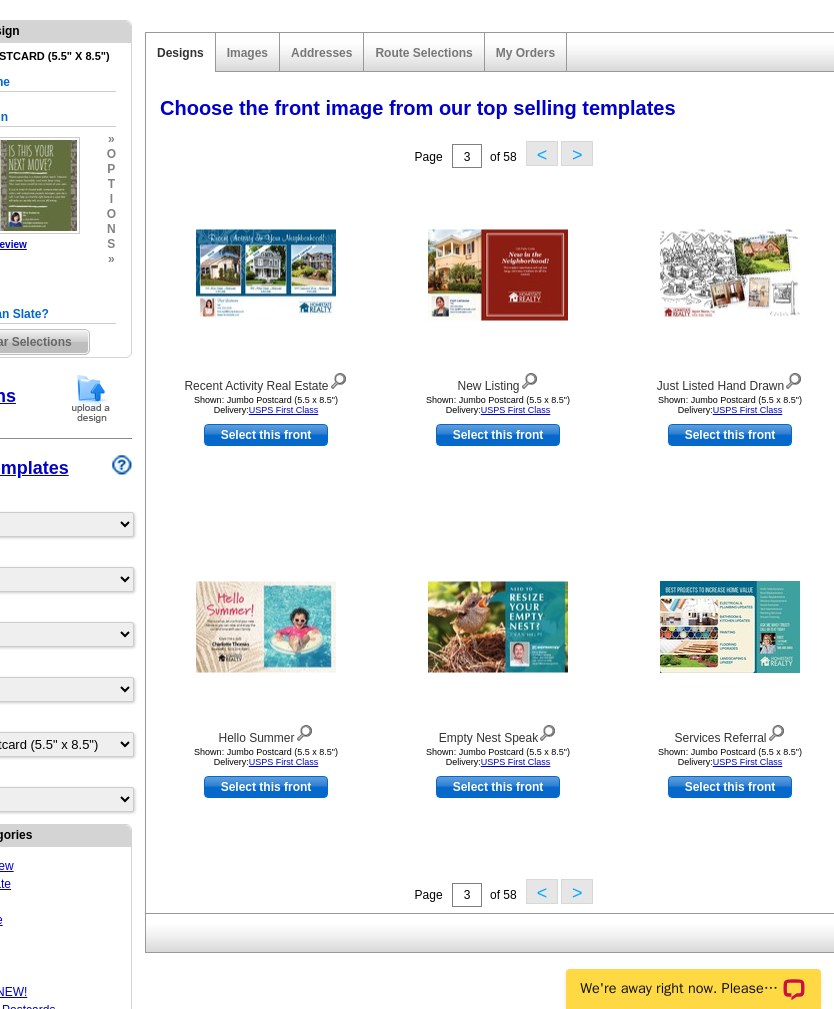 click on ">" at bounding box center (577, 891) 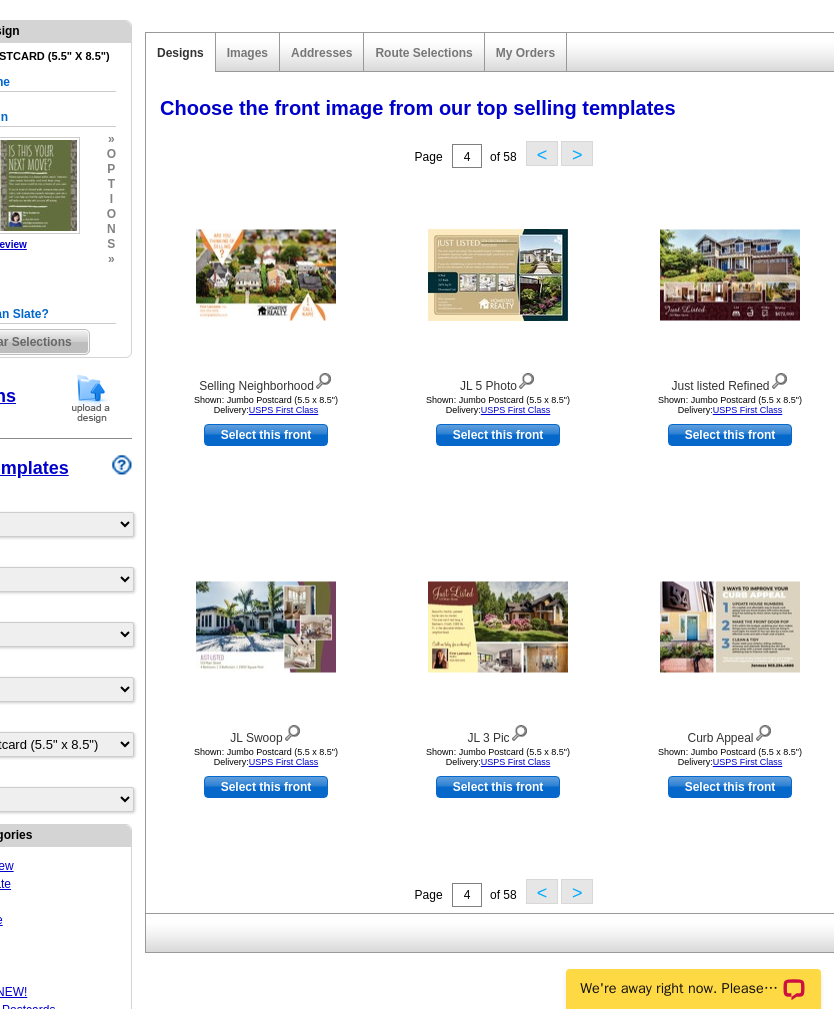 click on ">" at bounding box center [577, 891] 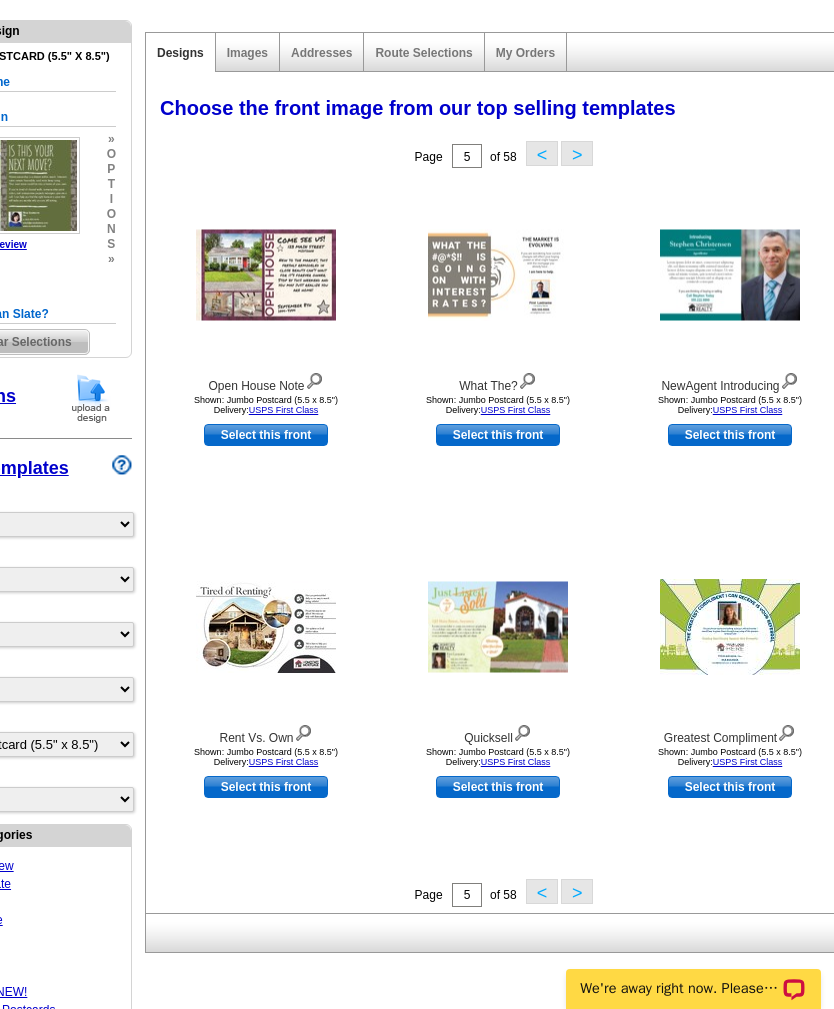 click on ">" at bounding box center [577, 891] 